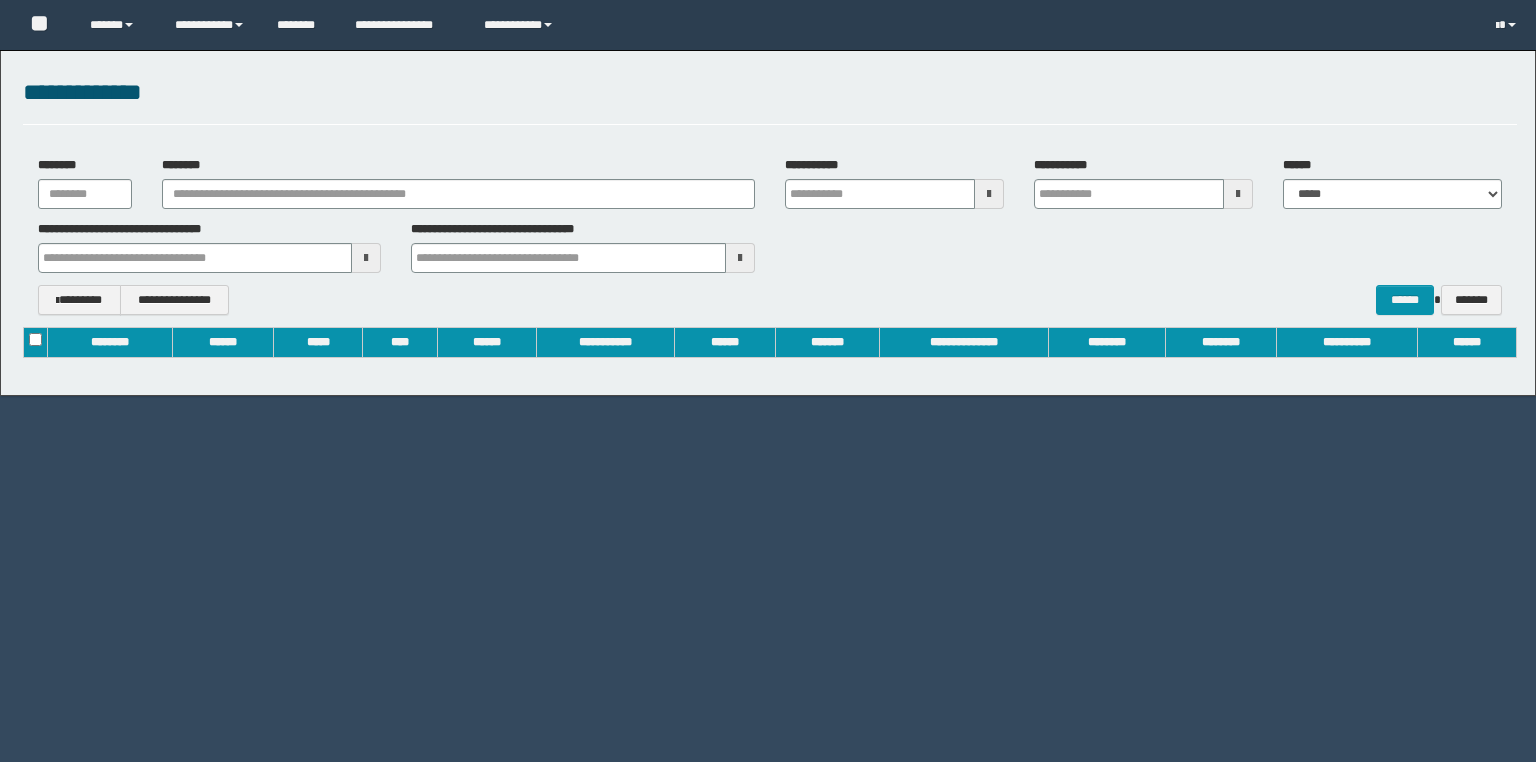 scroll, scrollTop: 0, scrollLeft: 0, axis: both 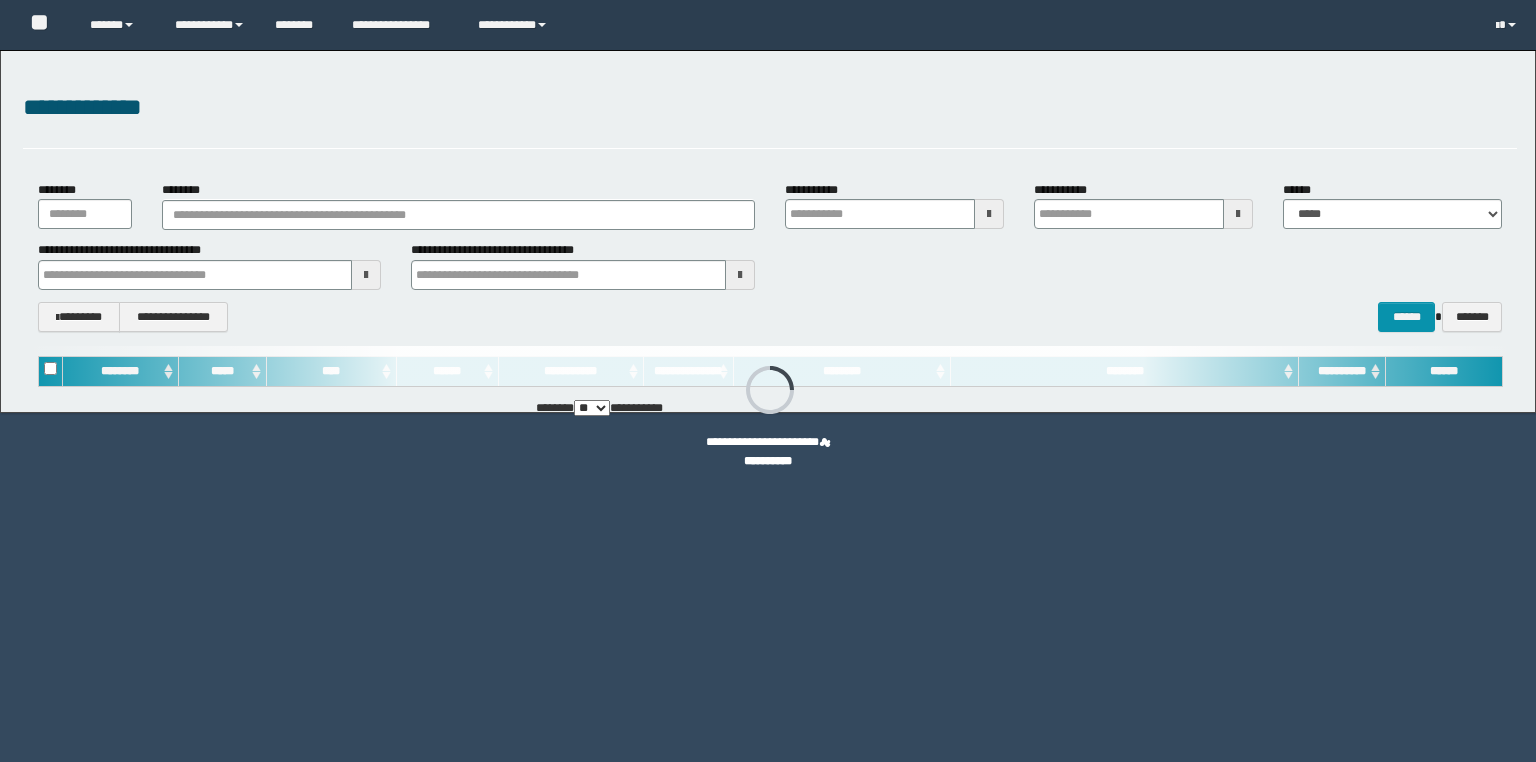 type on "**********" 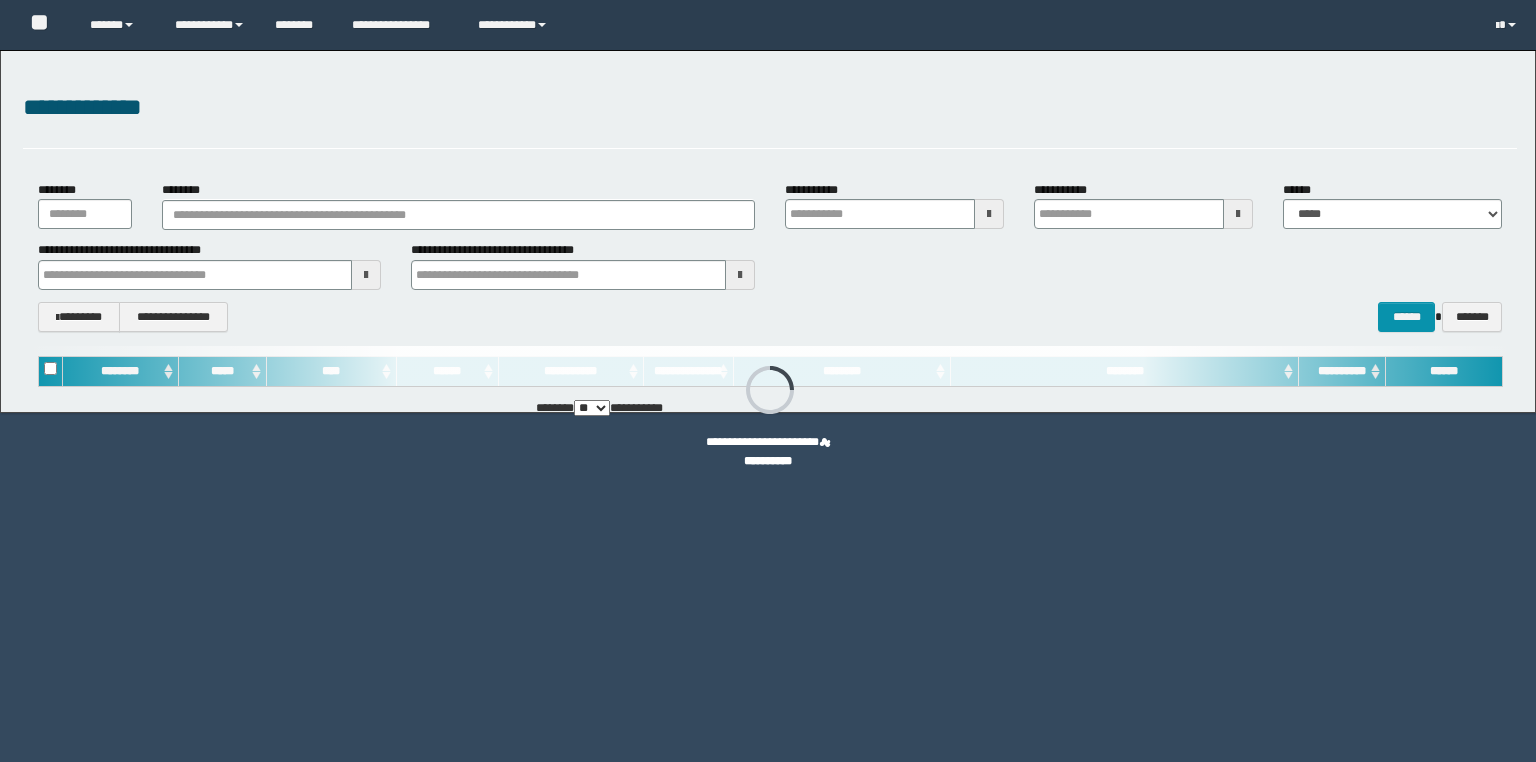 type on "**********" 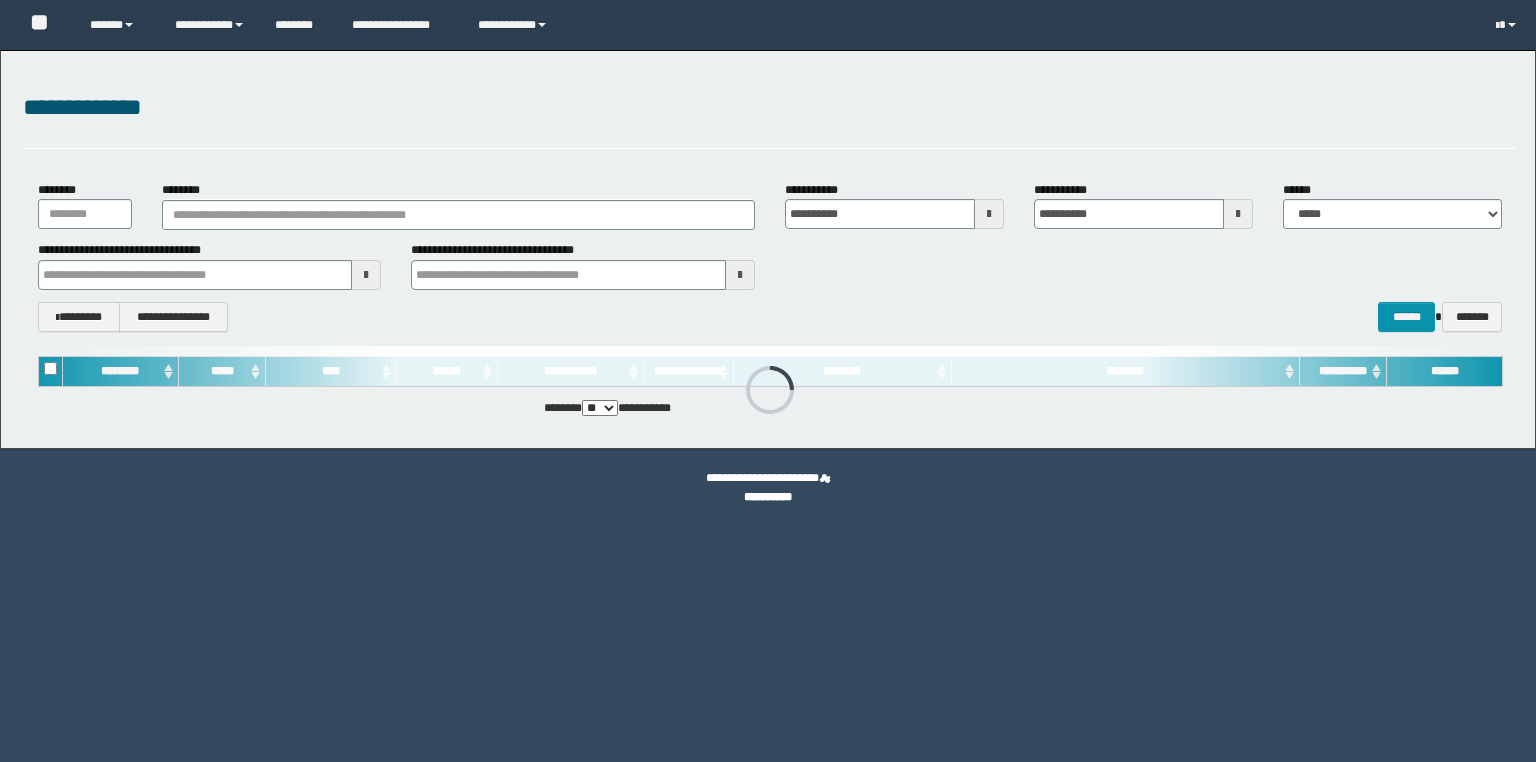 scroll, scrollTop: 0, scrollLeft: 0, axis: both 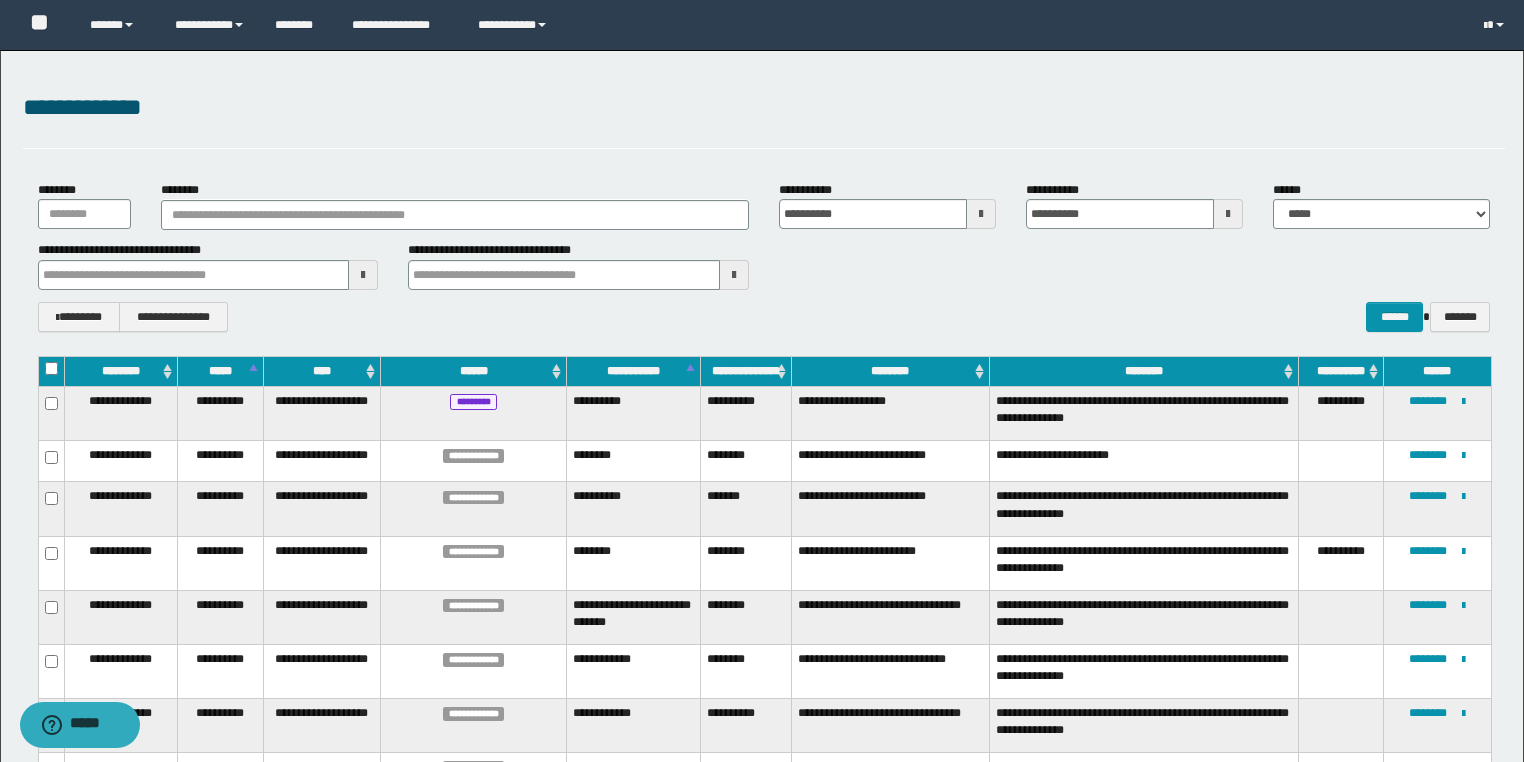 type 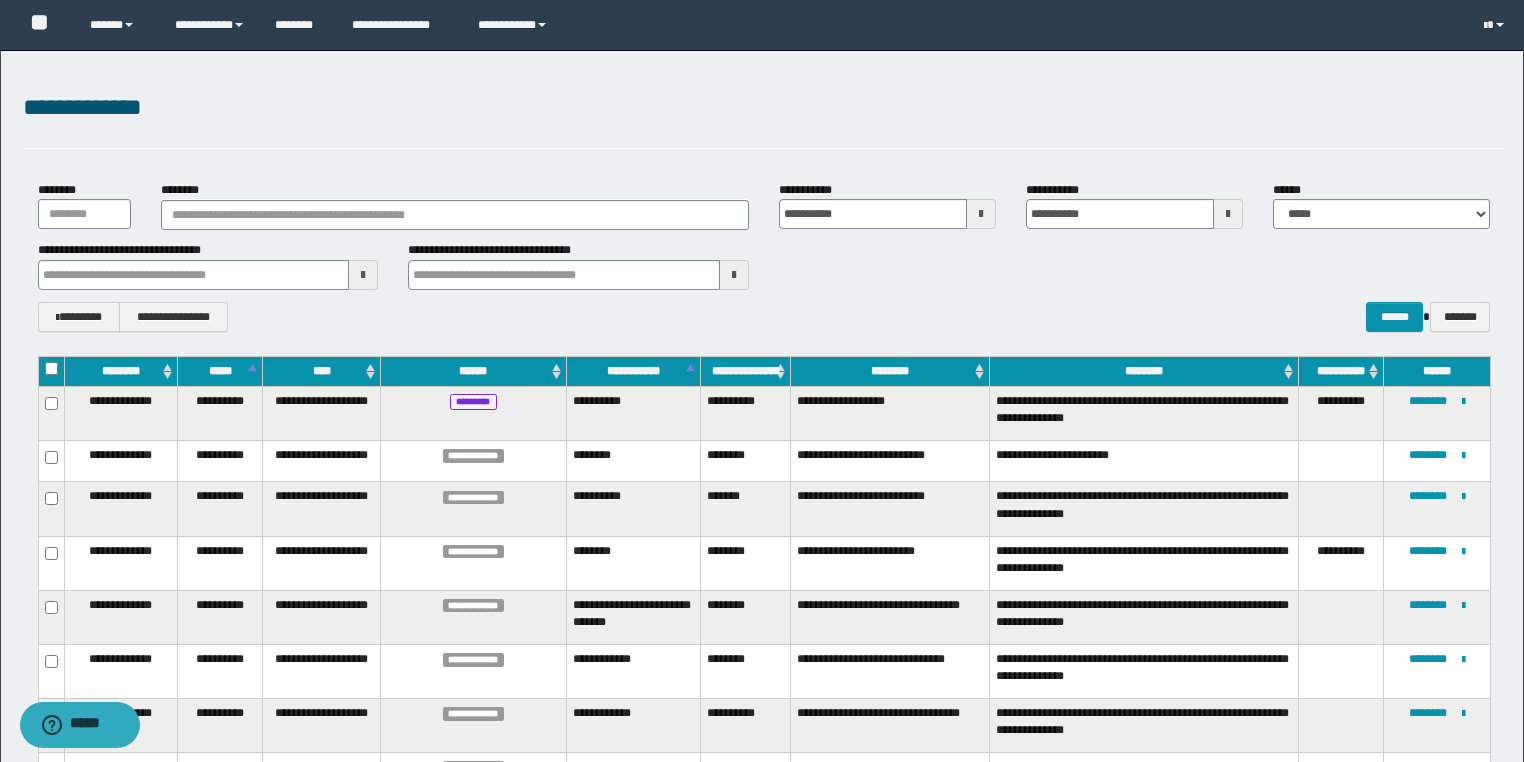 type 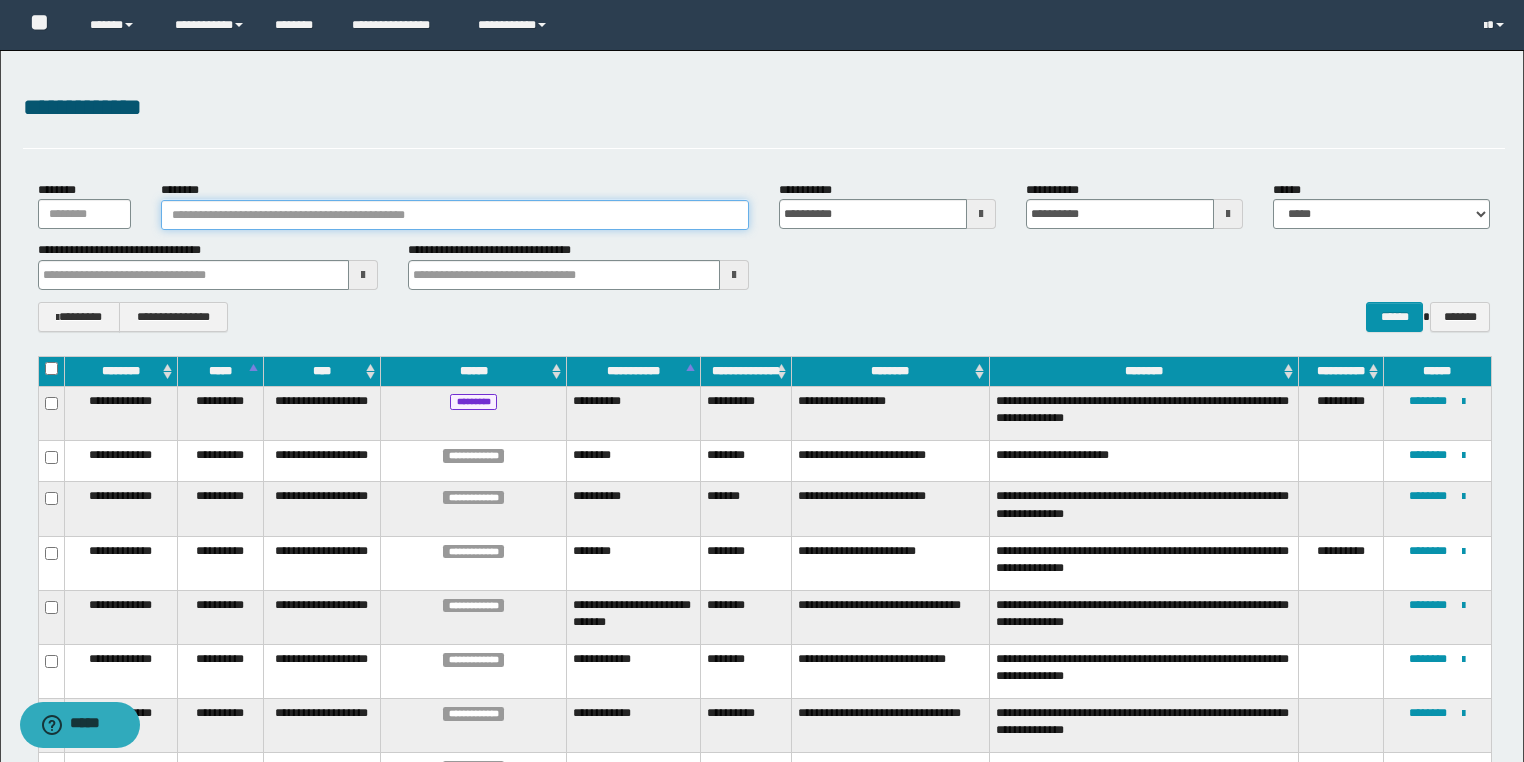 click on "********" at bounding box center [455, 215] 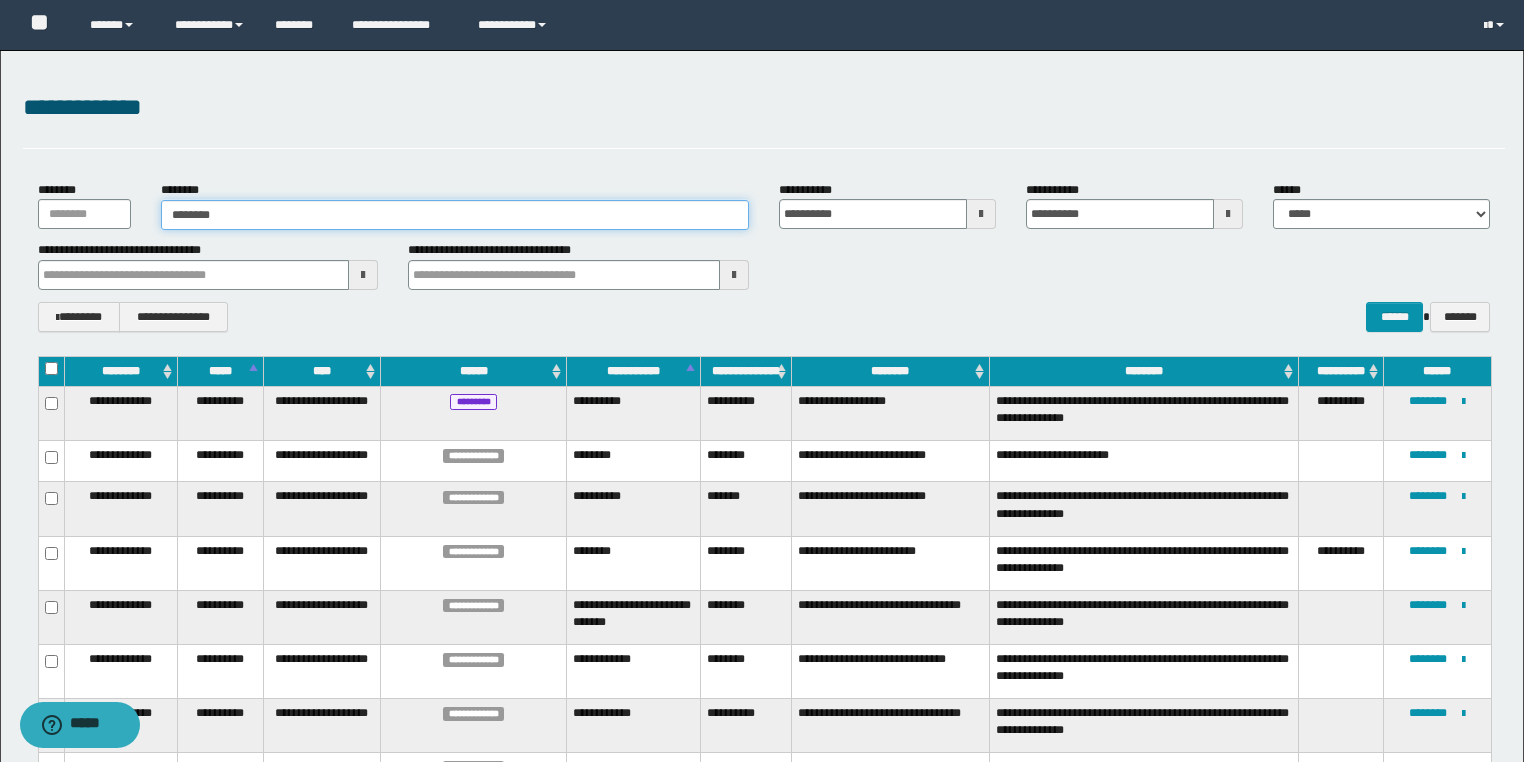 type on "********" 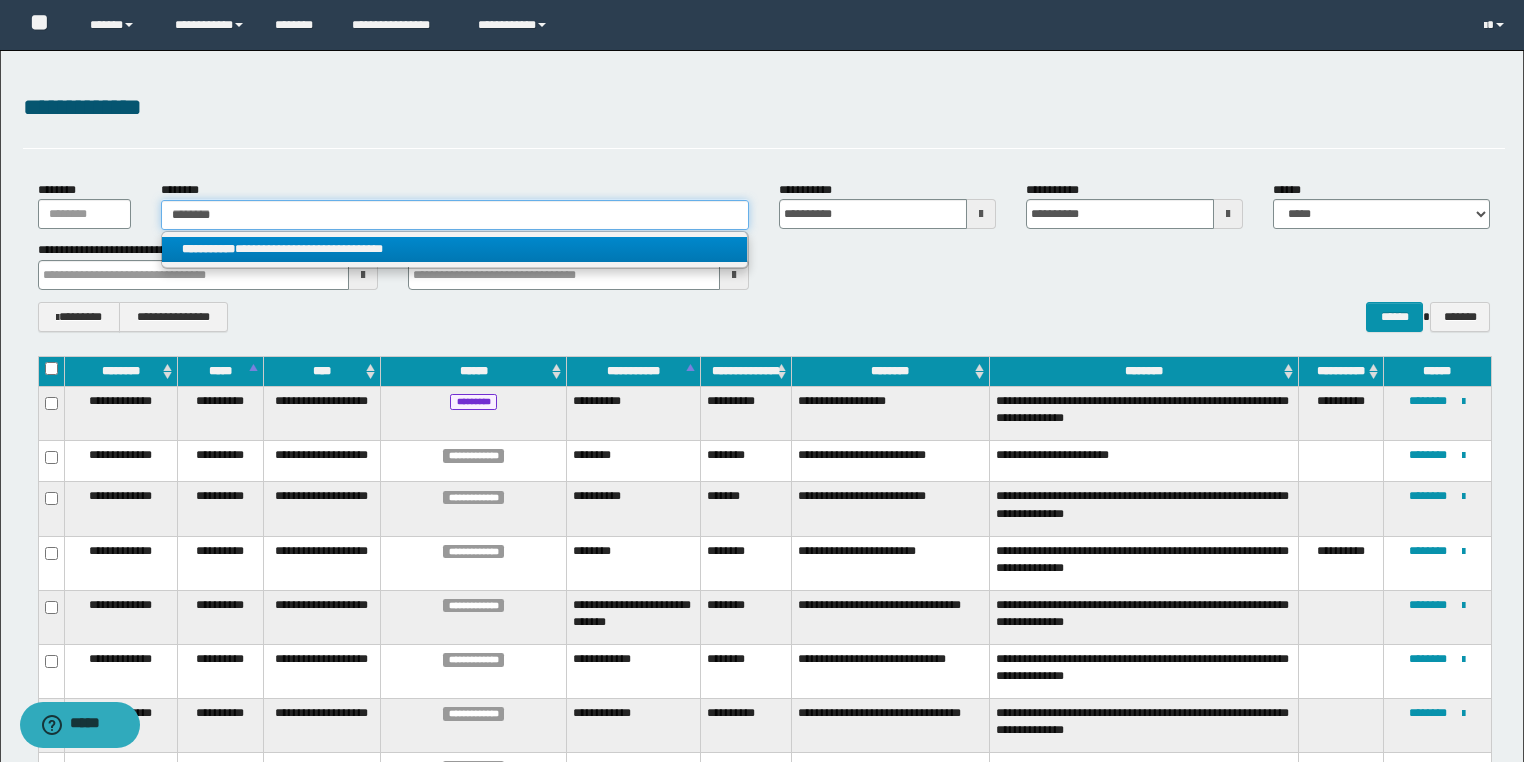 type on "********" 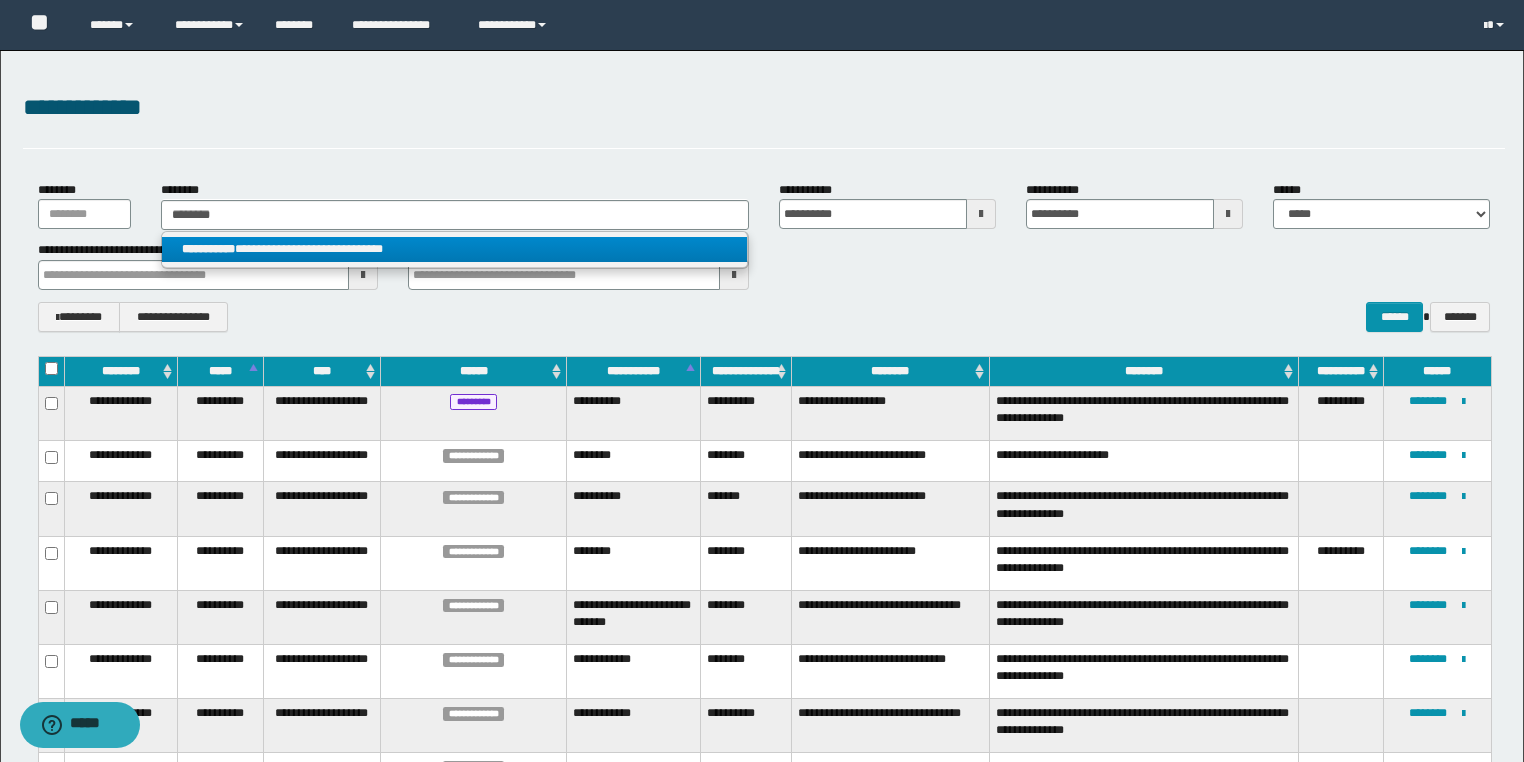 drag, startPoint x: 304, startPoint y: 239, endPoint x: 1178, endPoint y: 373, distance: 884.21265 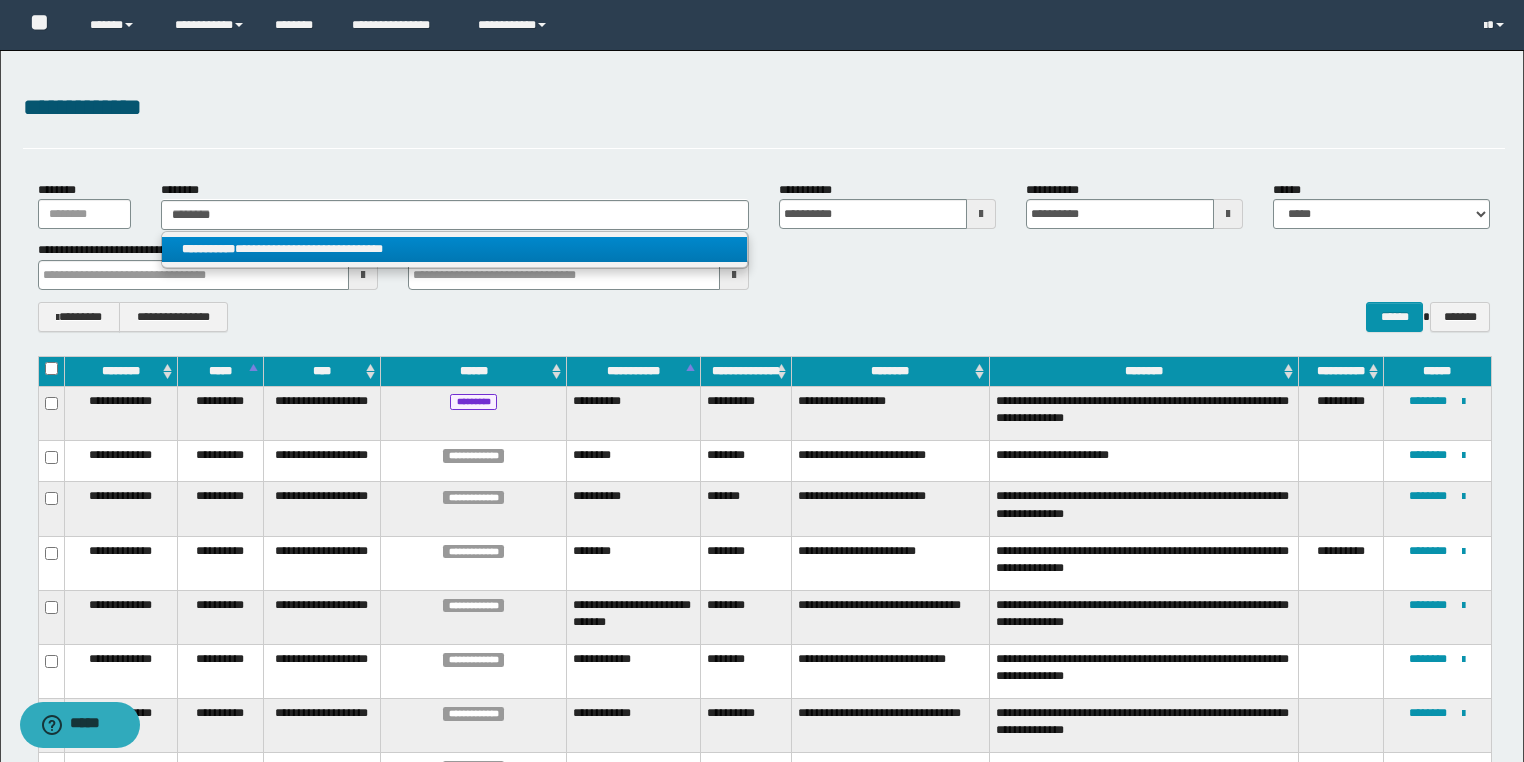 click on "**********" at bounding box center [454, 249] 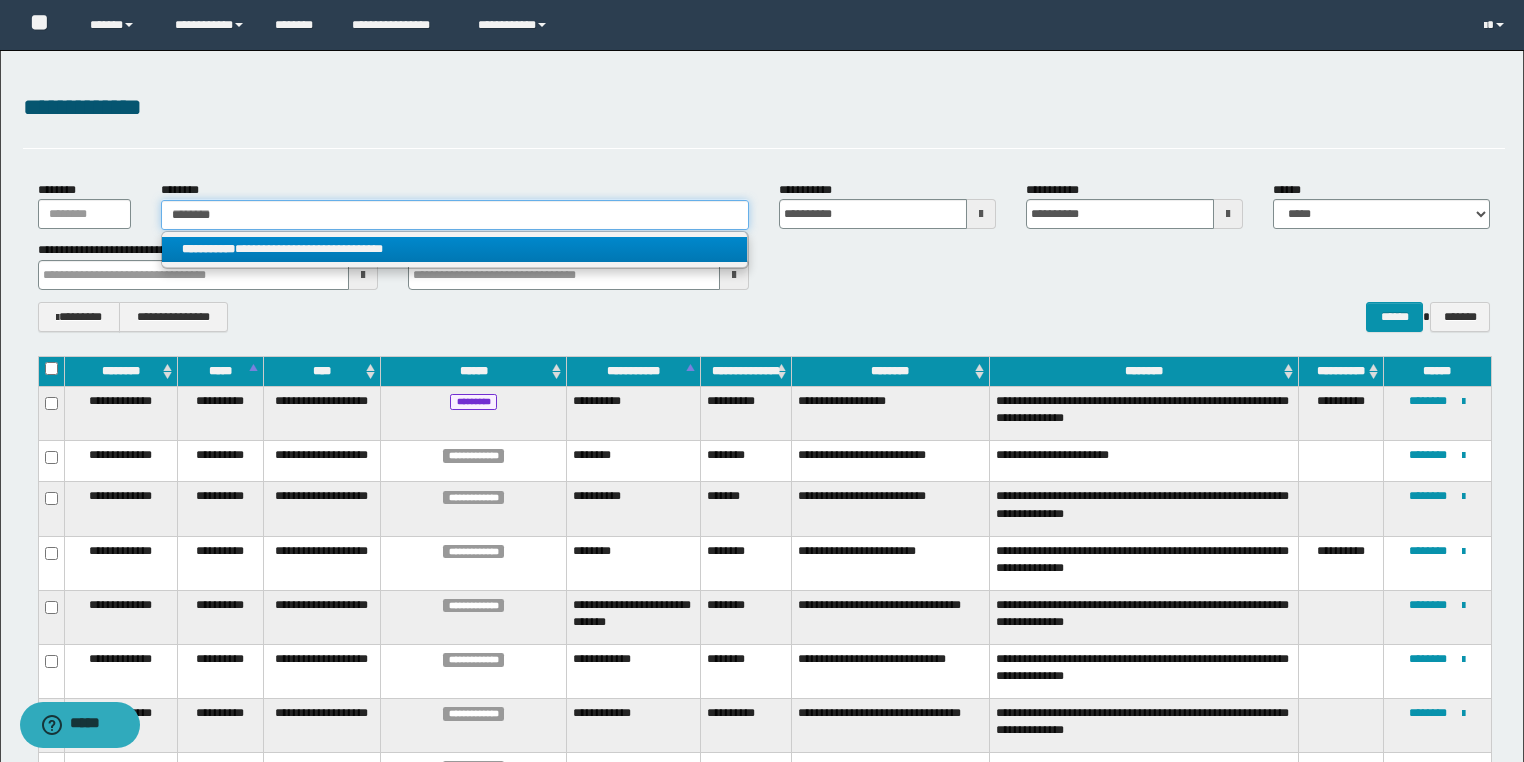 type 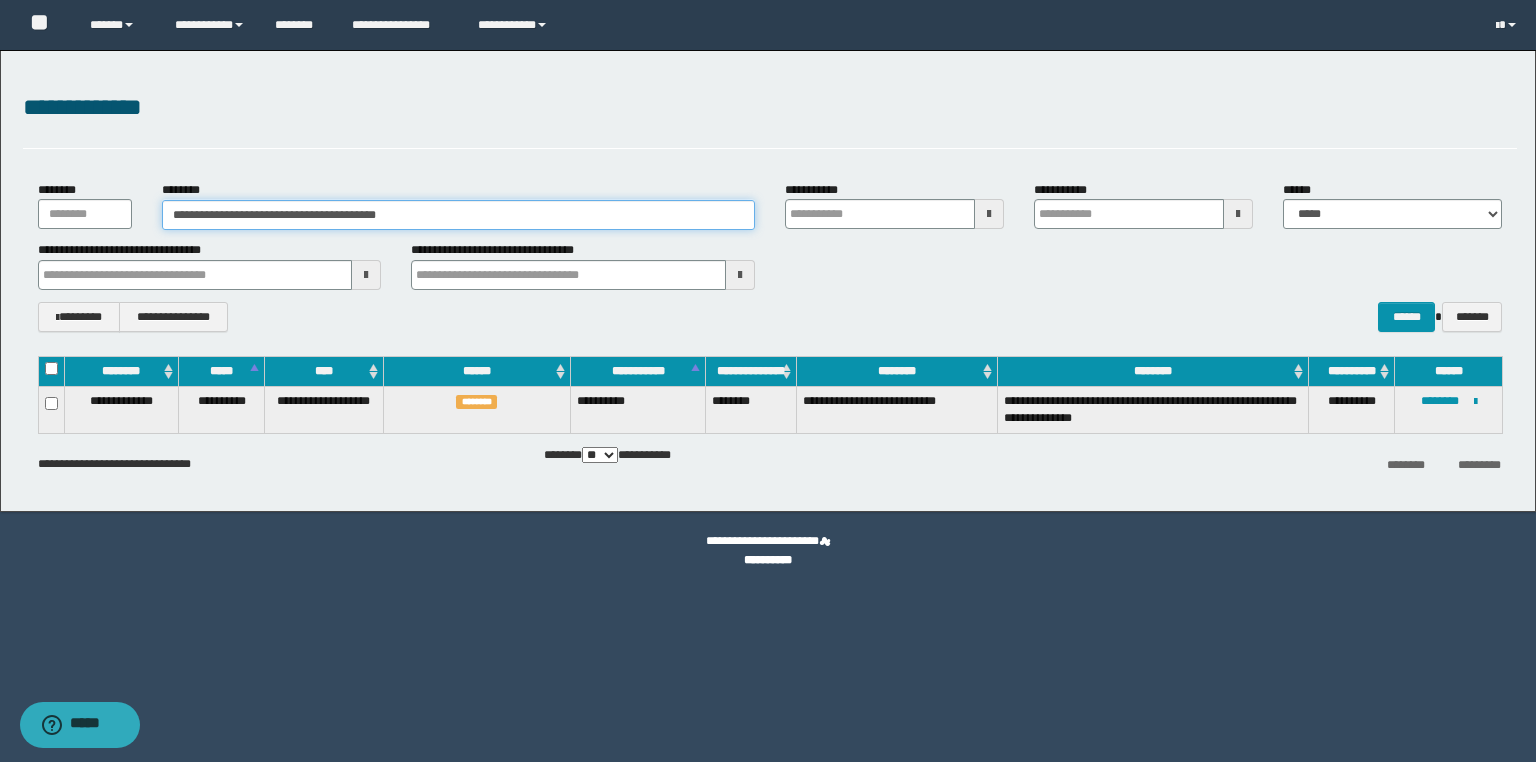 type 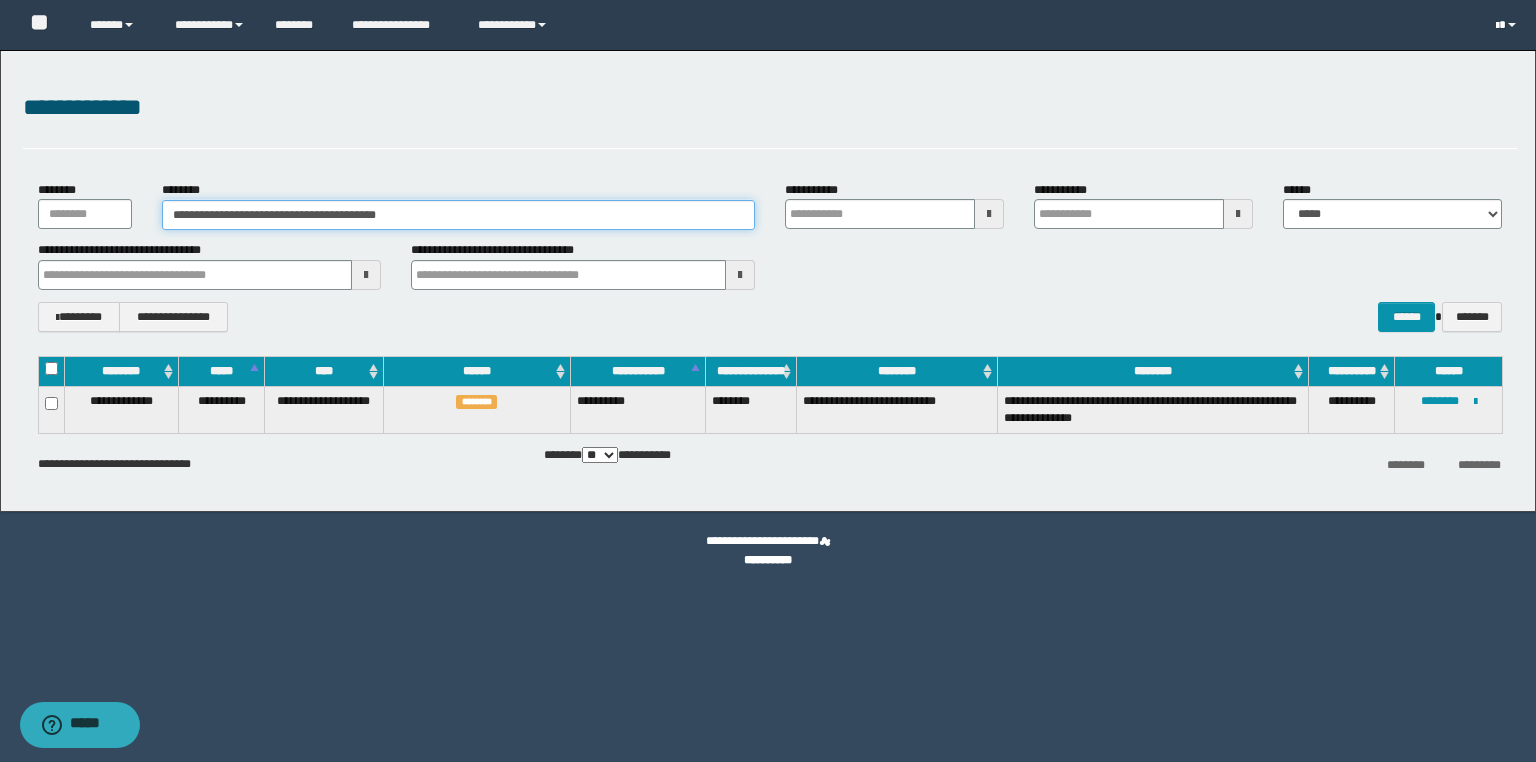 type 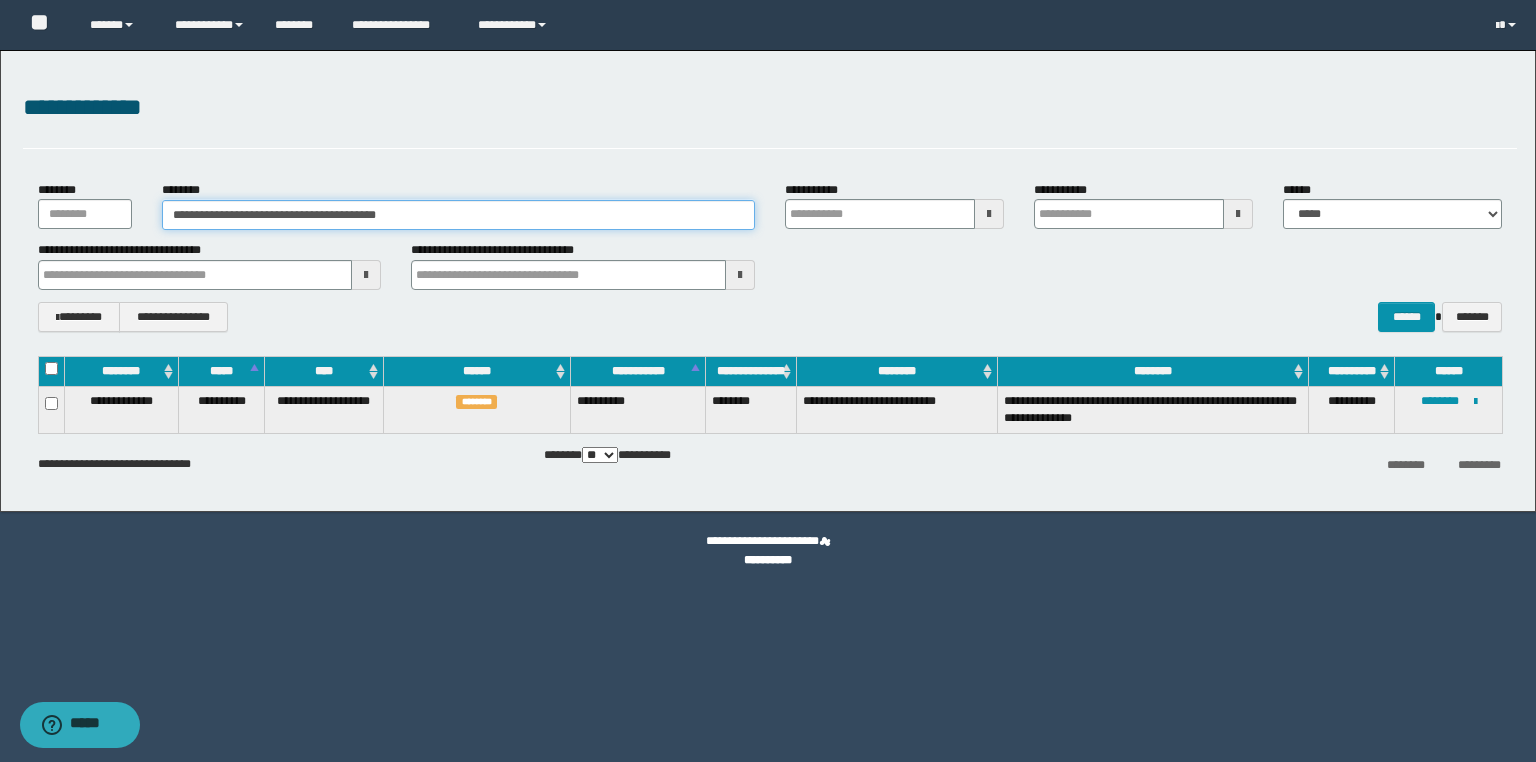 type 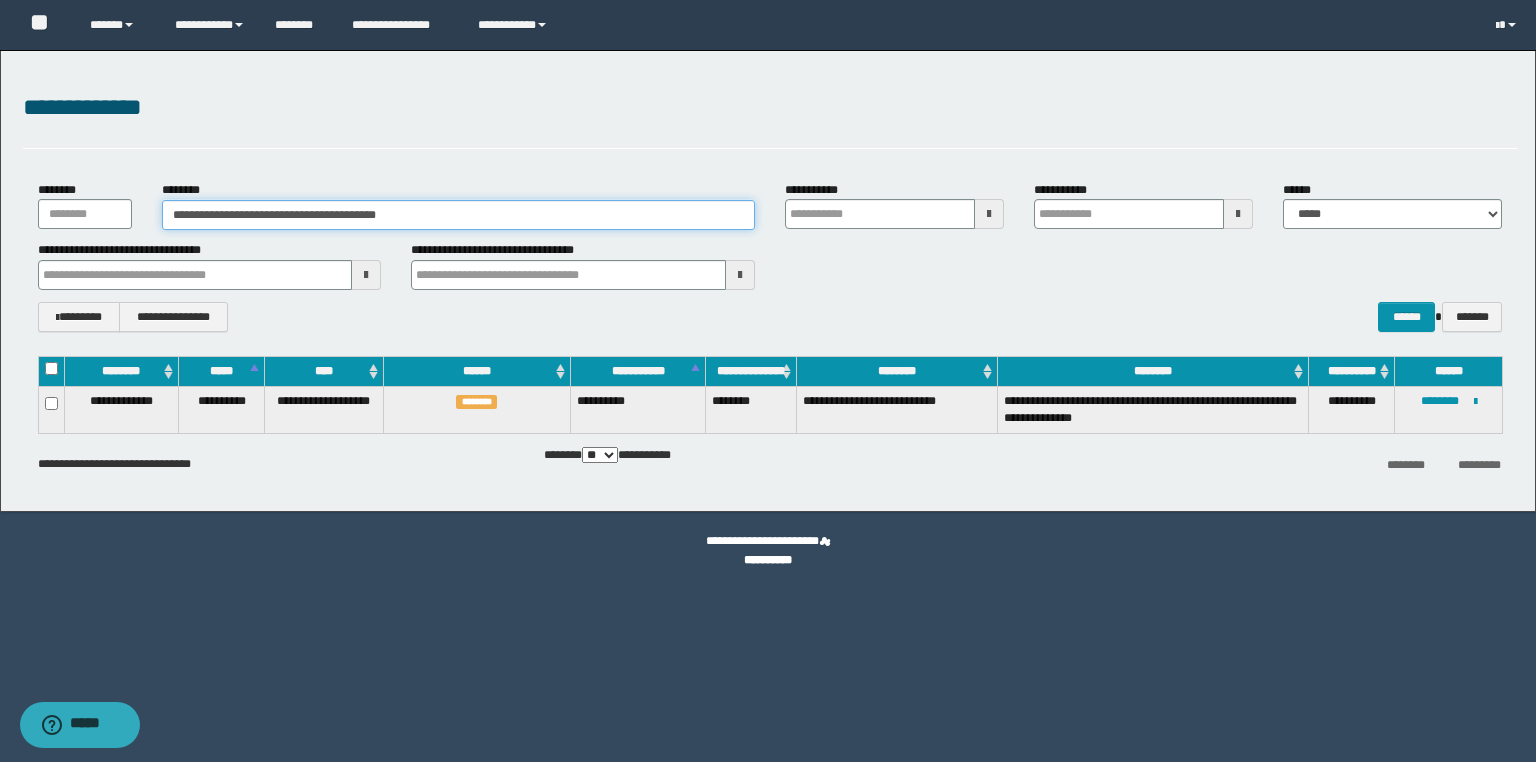 type 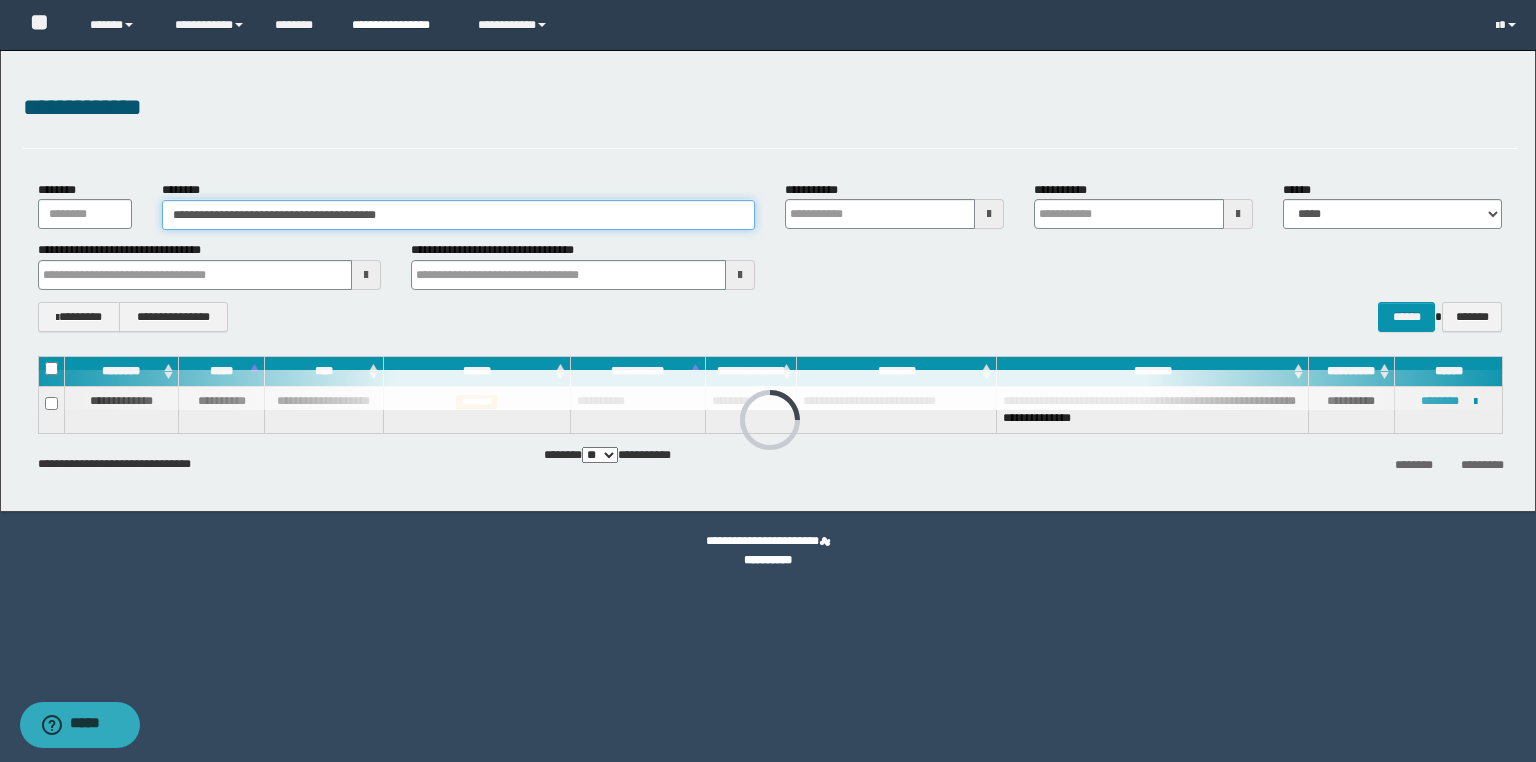 type 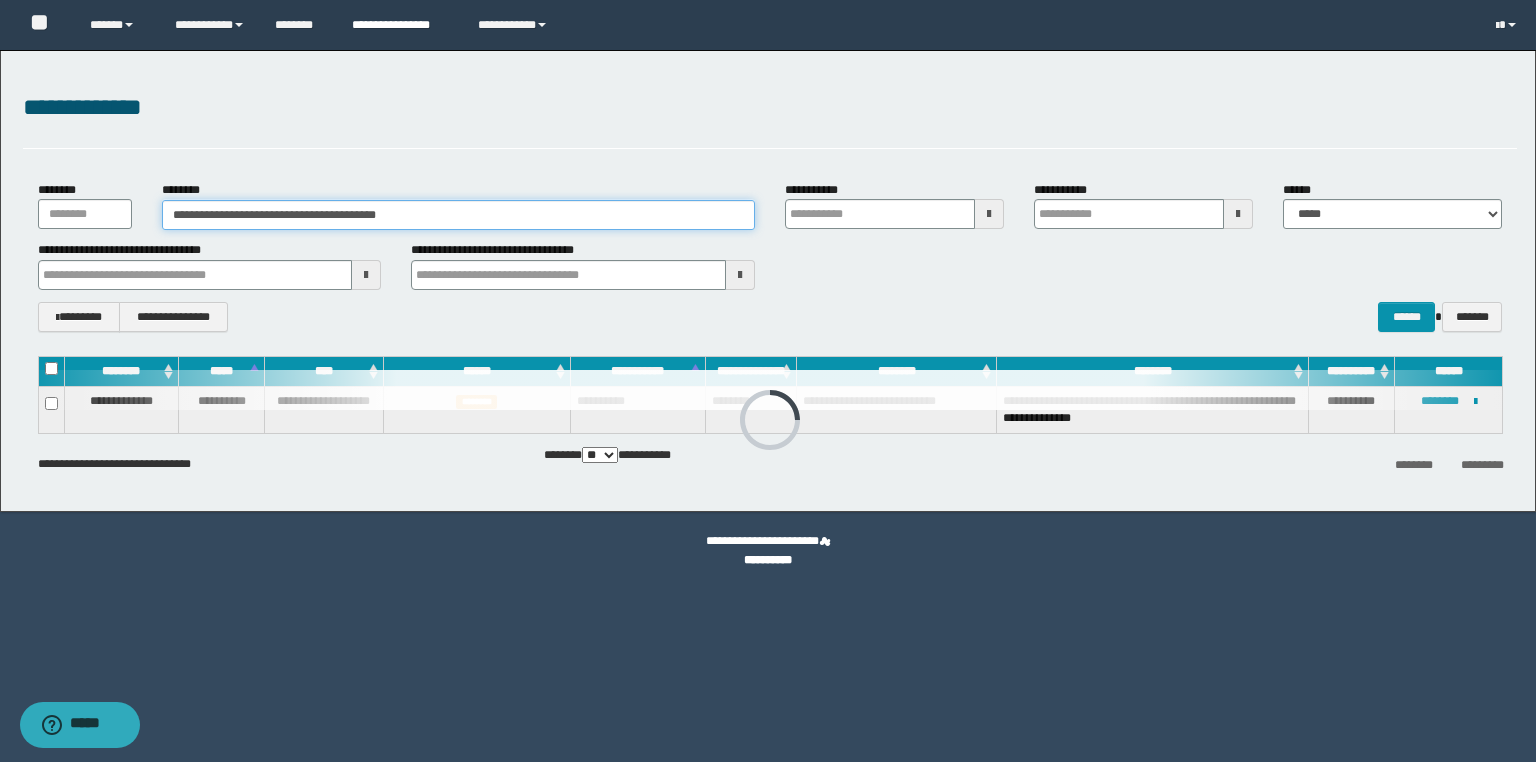 type 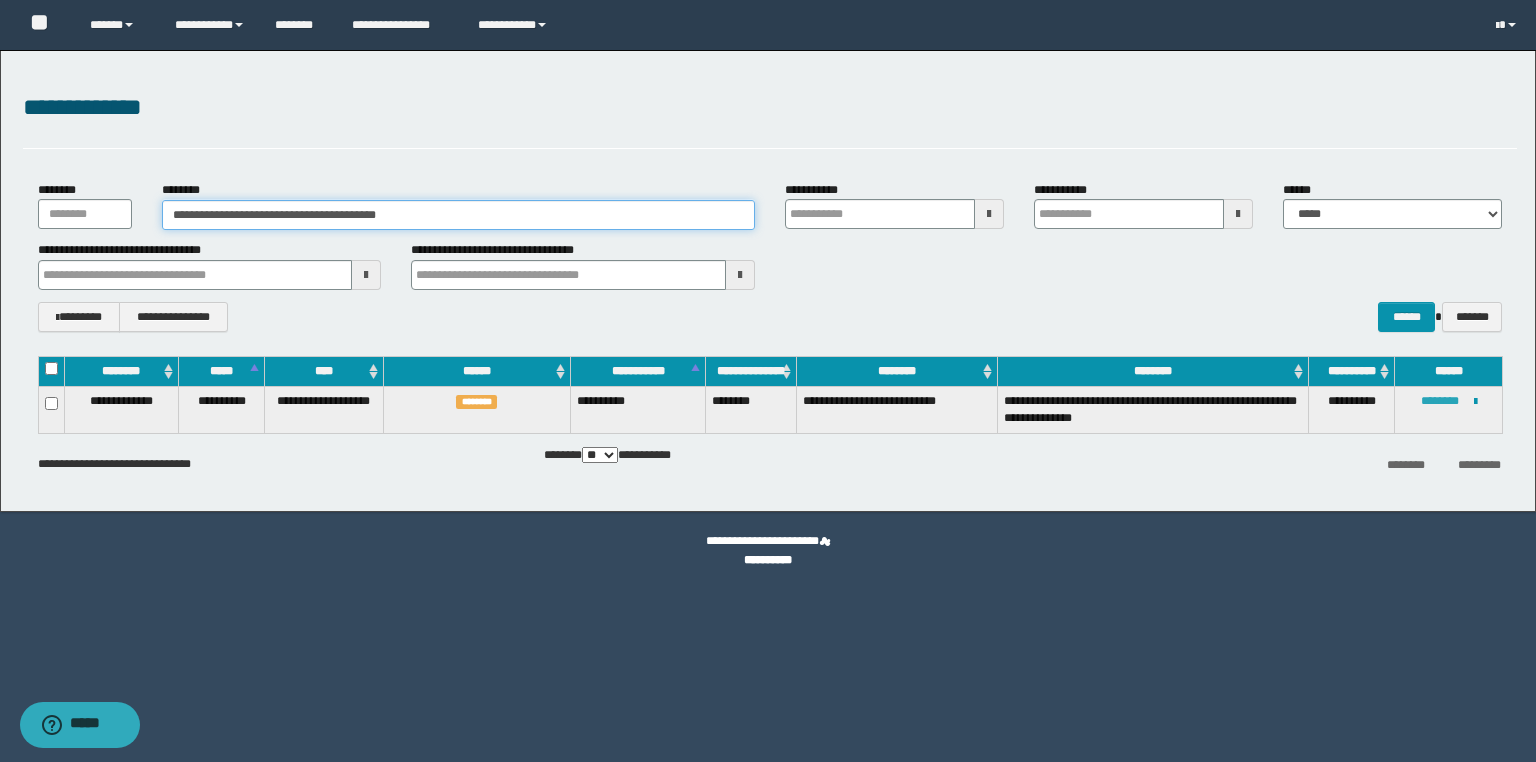 type 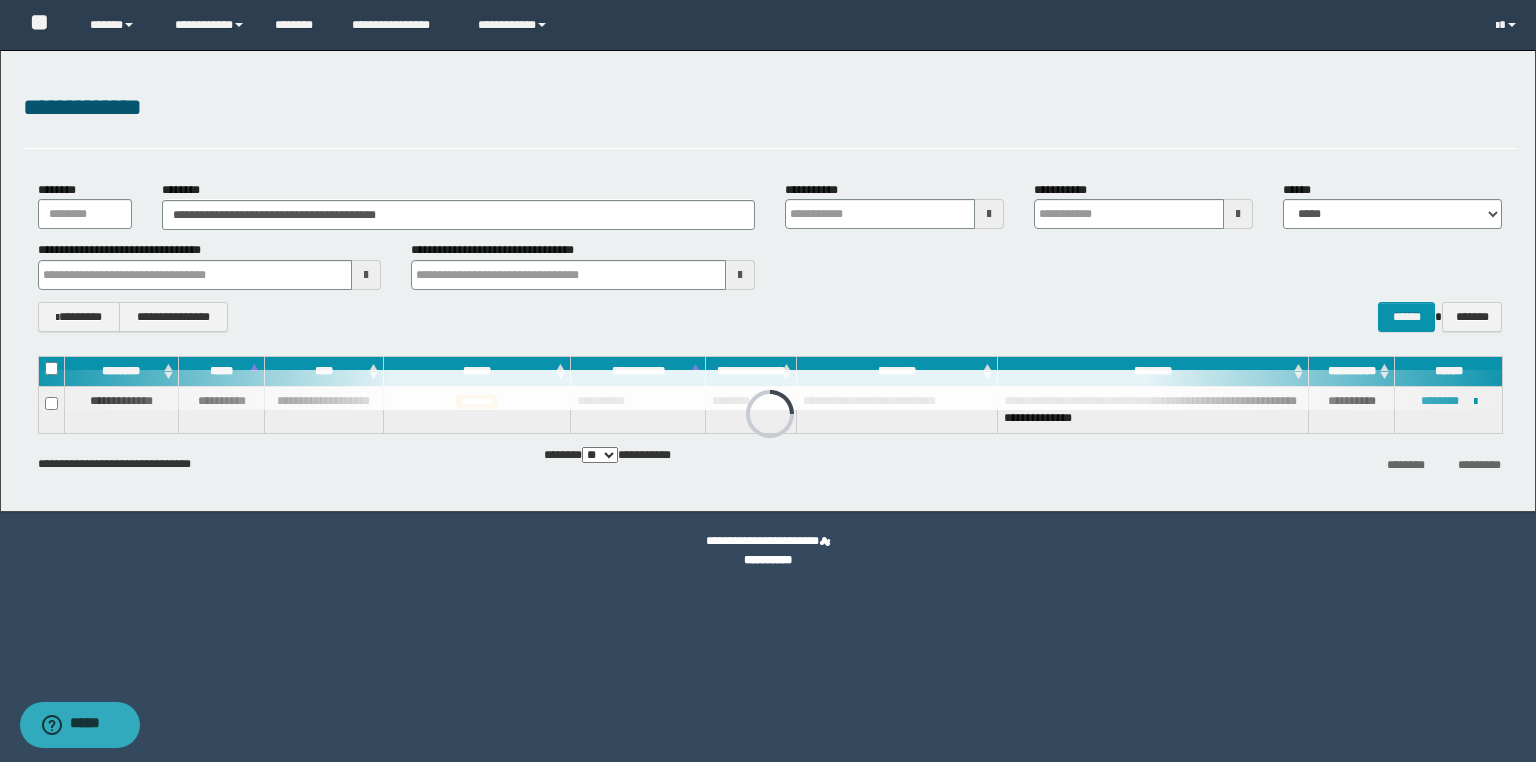click at bounding box center (770, 390) 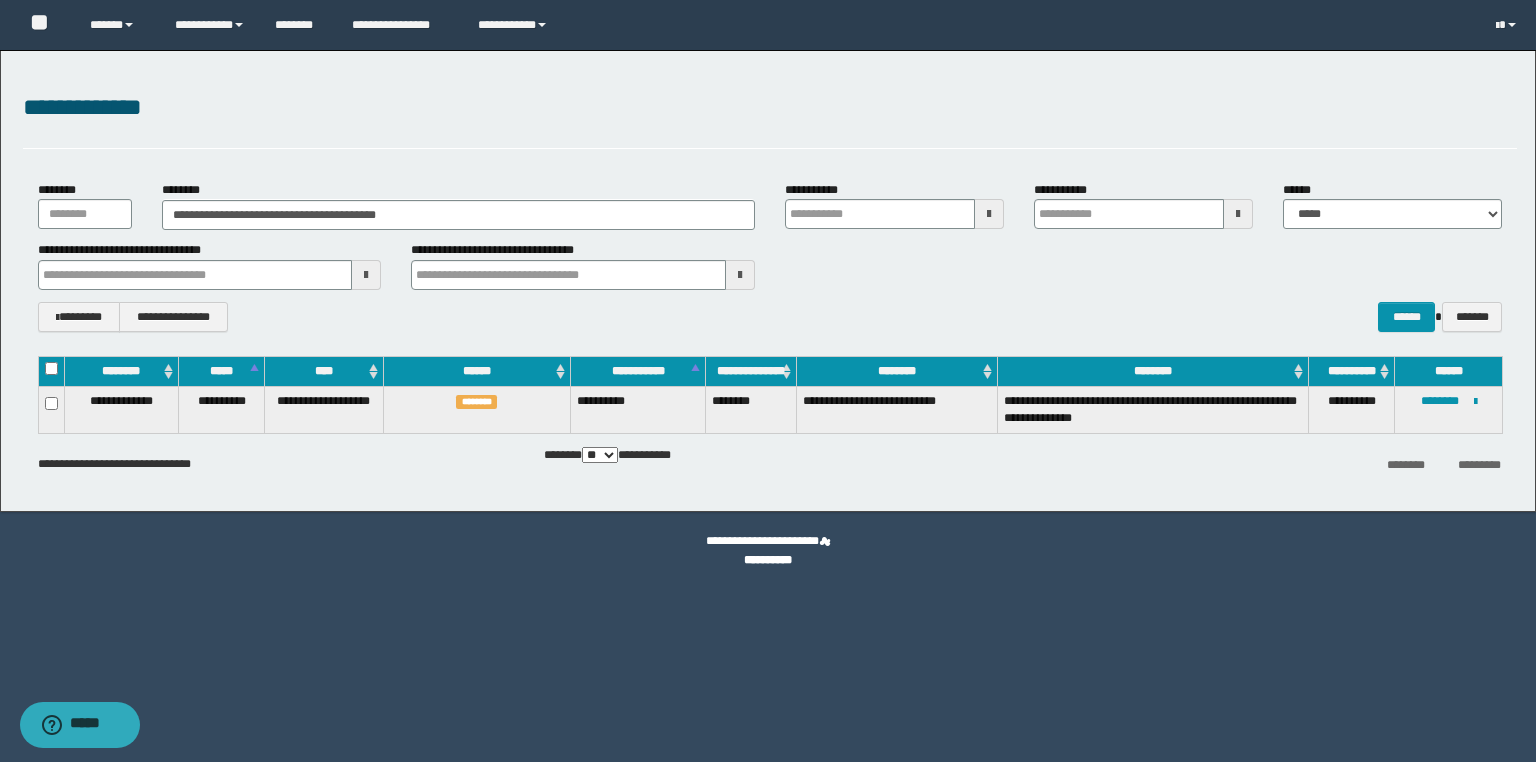 type 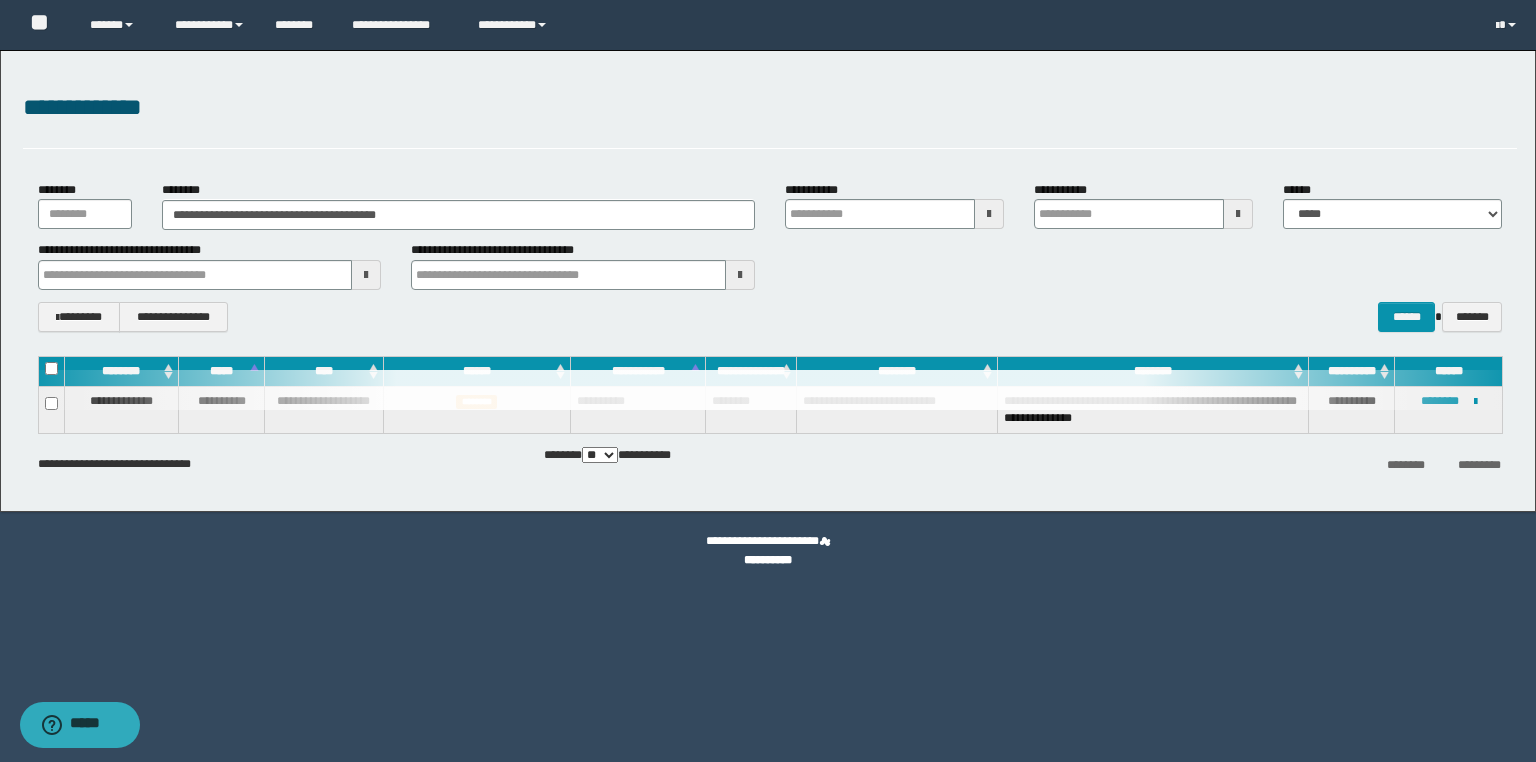 type 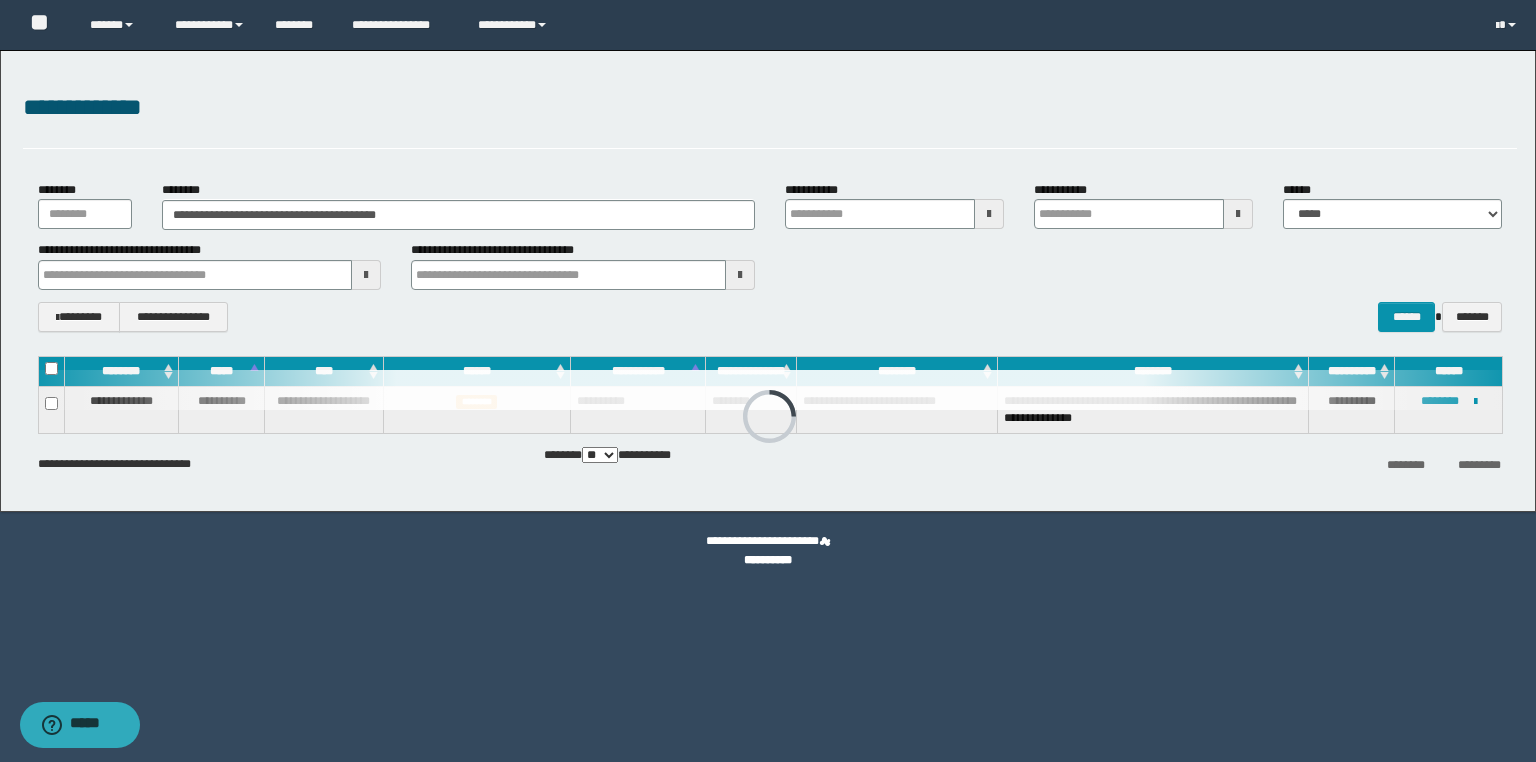 type 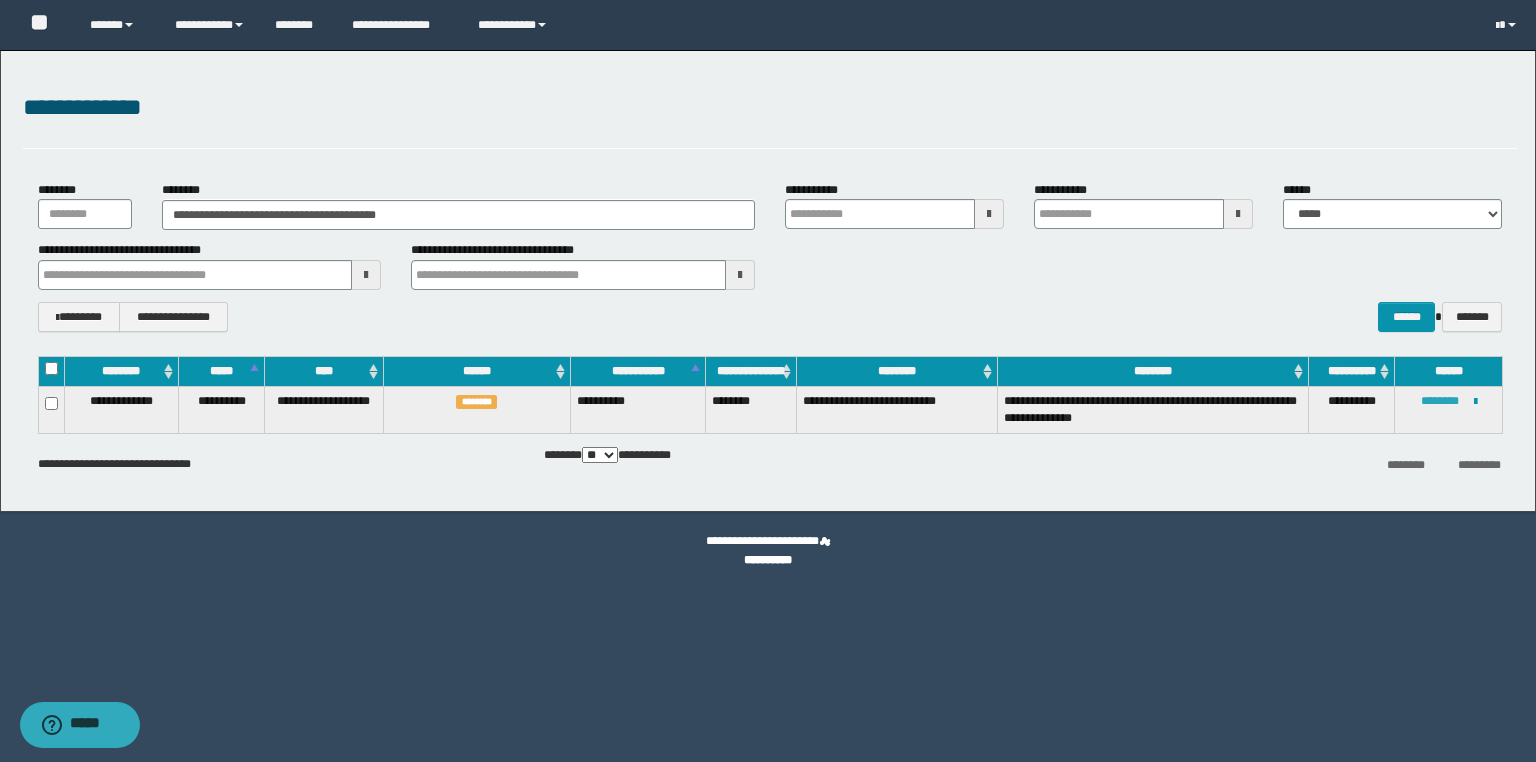 click on "********" at bounding box center [1440, 401] 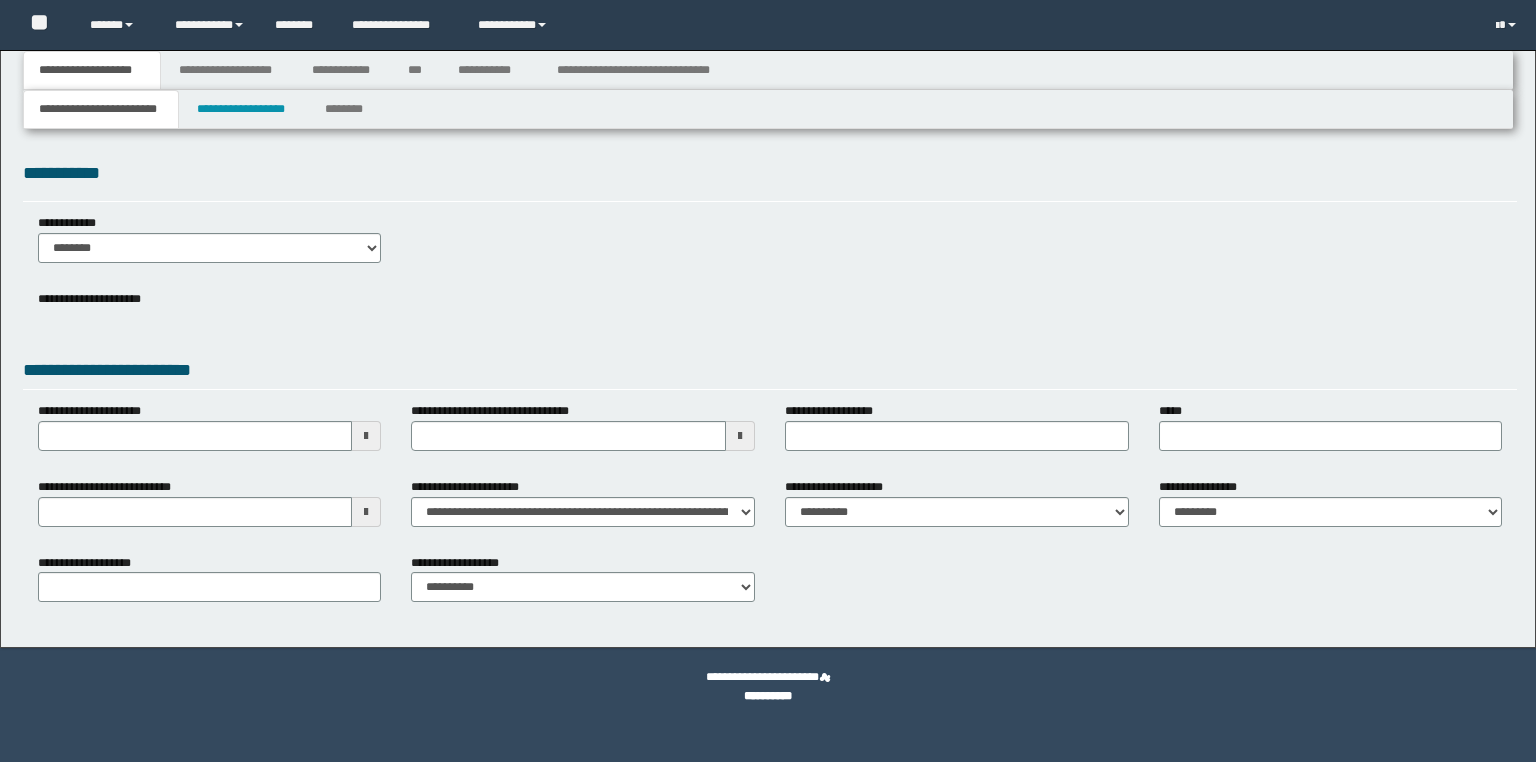 scroll, scrollTop: 0, scrollLeft: 0, axis: both 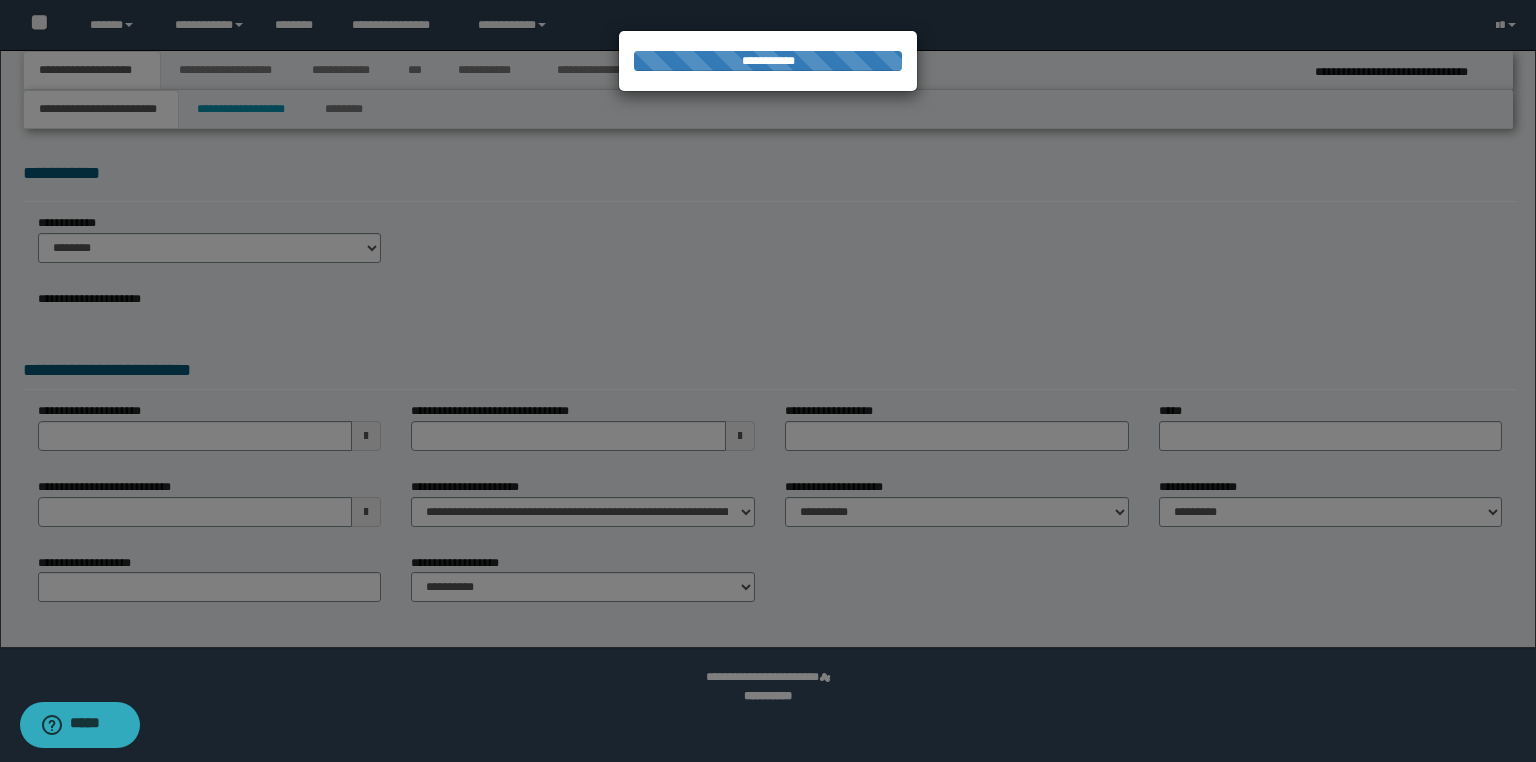 select on "*" 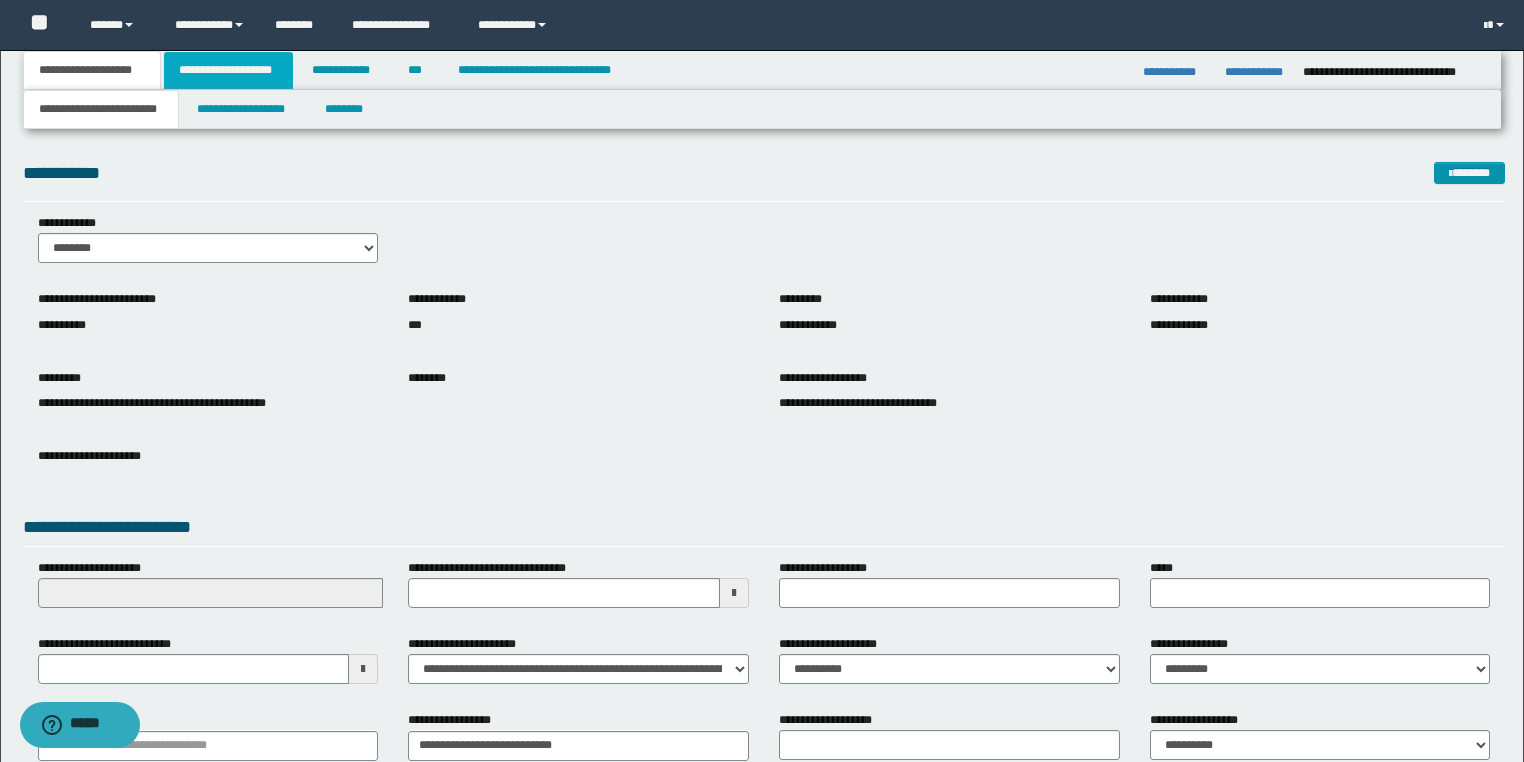 click on "**********" at bounding box center (228, 70) 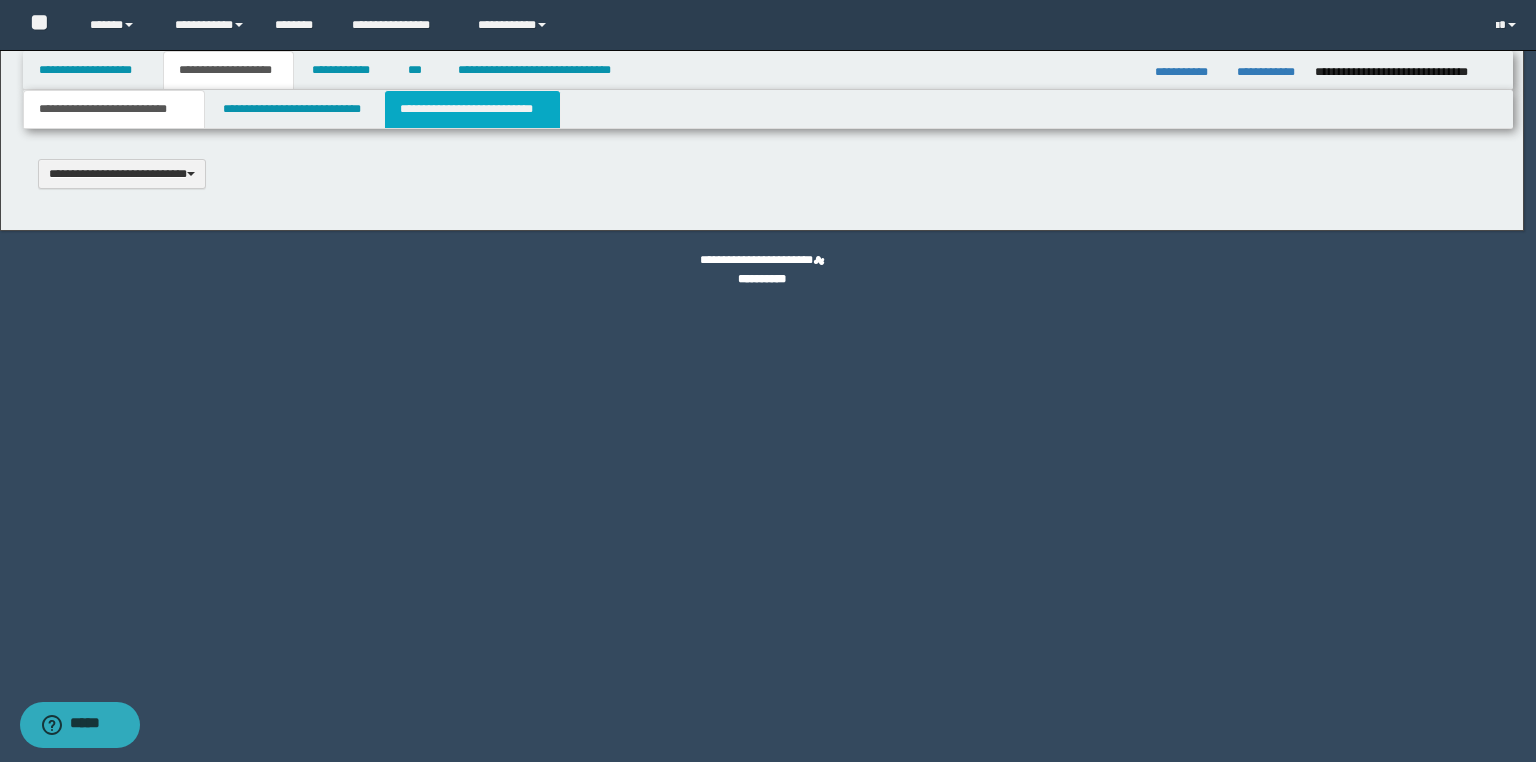 type 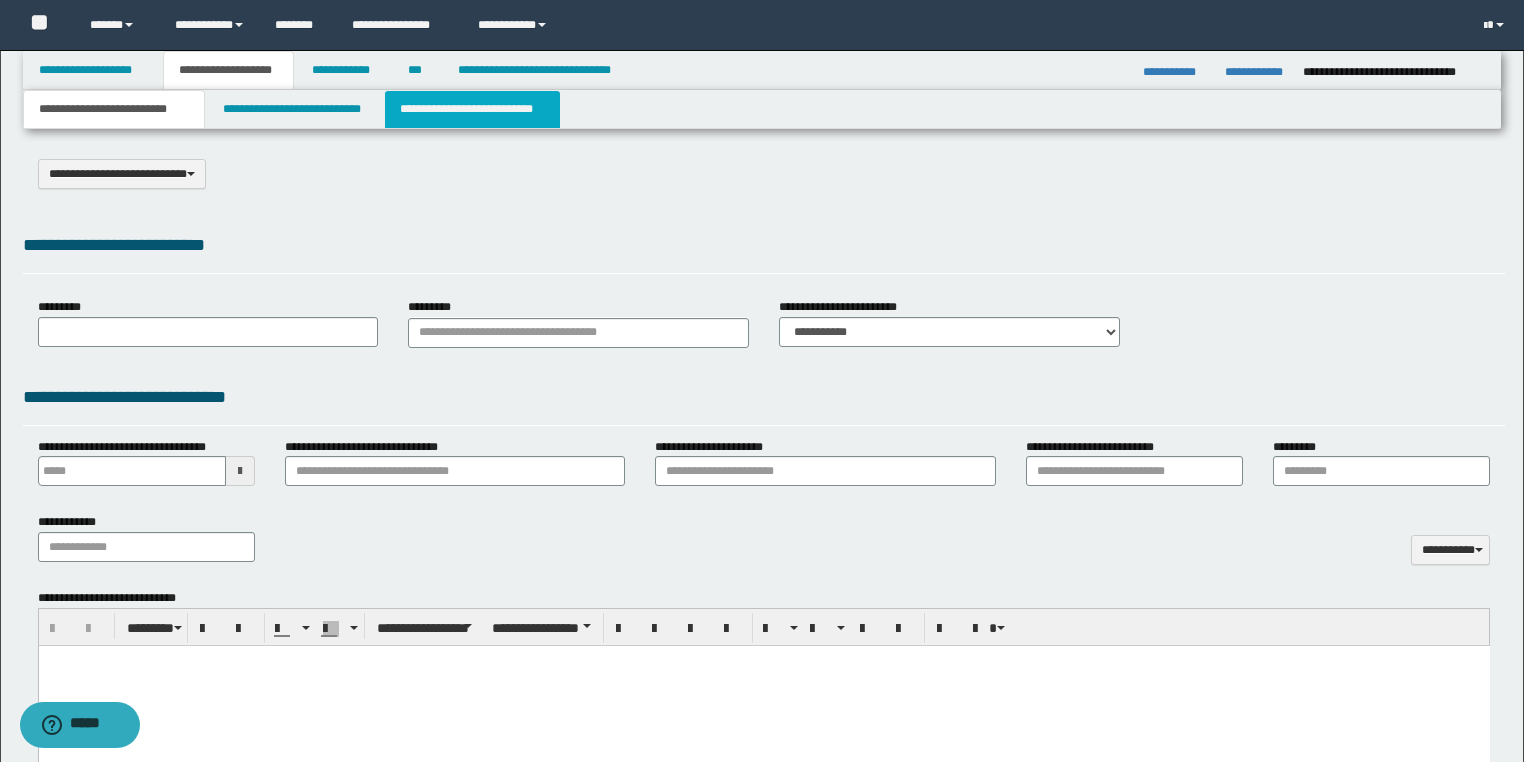 scroll, scrollTop: 0, scrollLeft: 0, axis: both 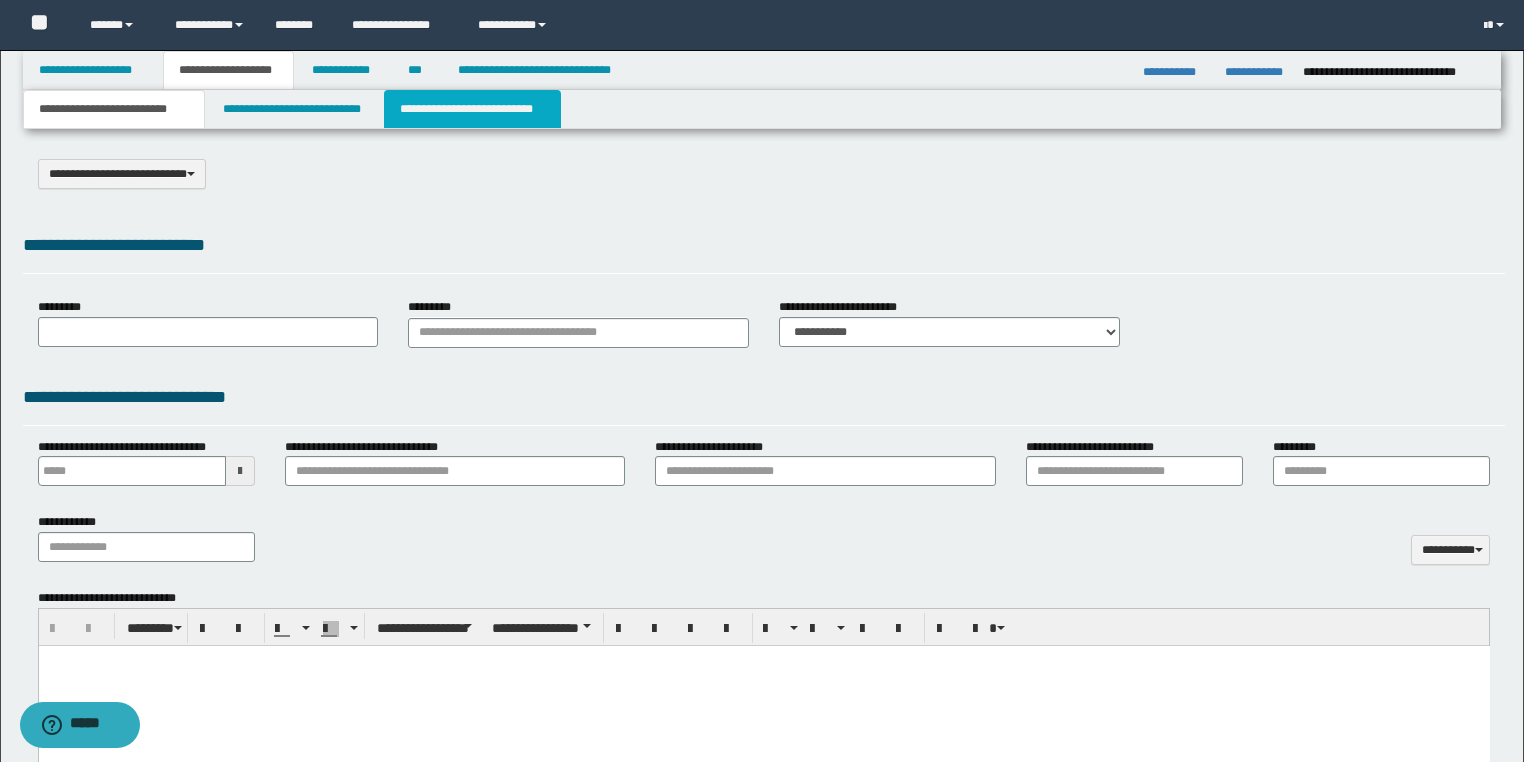 drag, startPoint x: 443, startPoint y: 116, endPoint x: 560, endPoint y: 371, distance: 280.56015 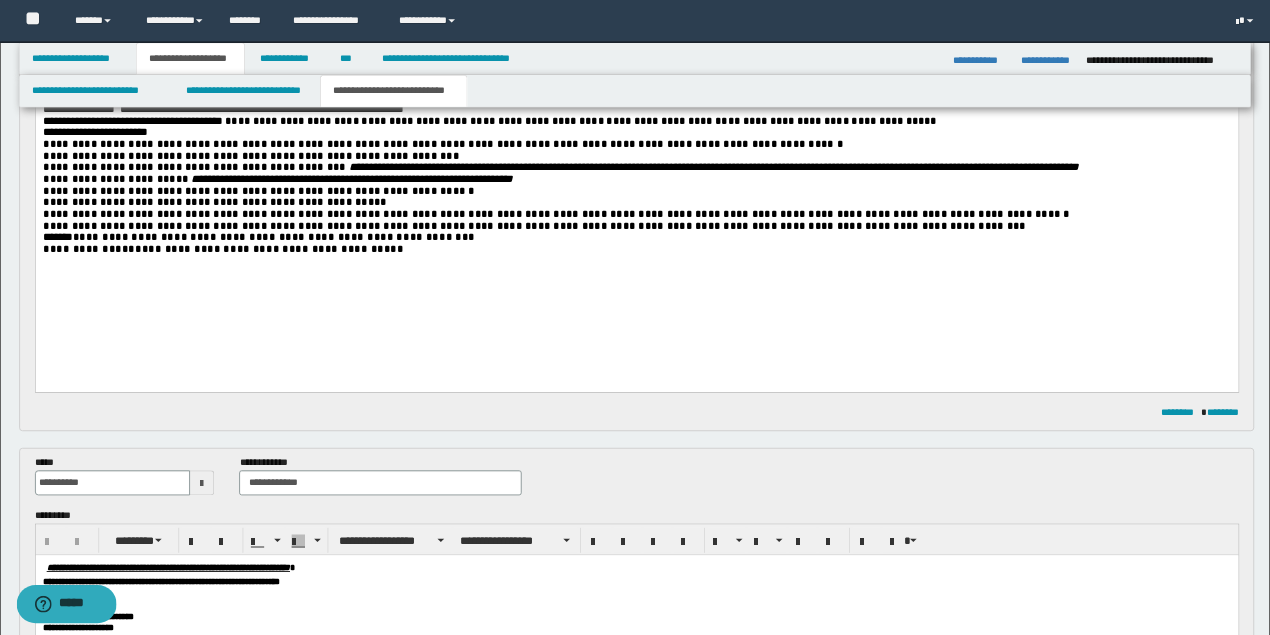 scroll, scrollTop: 960, scrollLeft: 0, axis: vertical 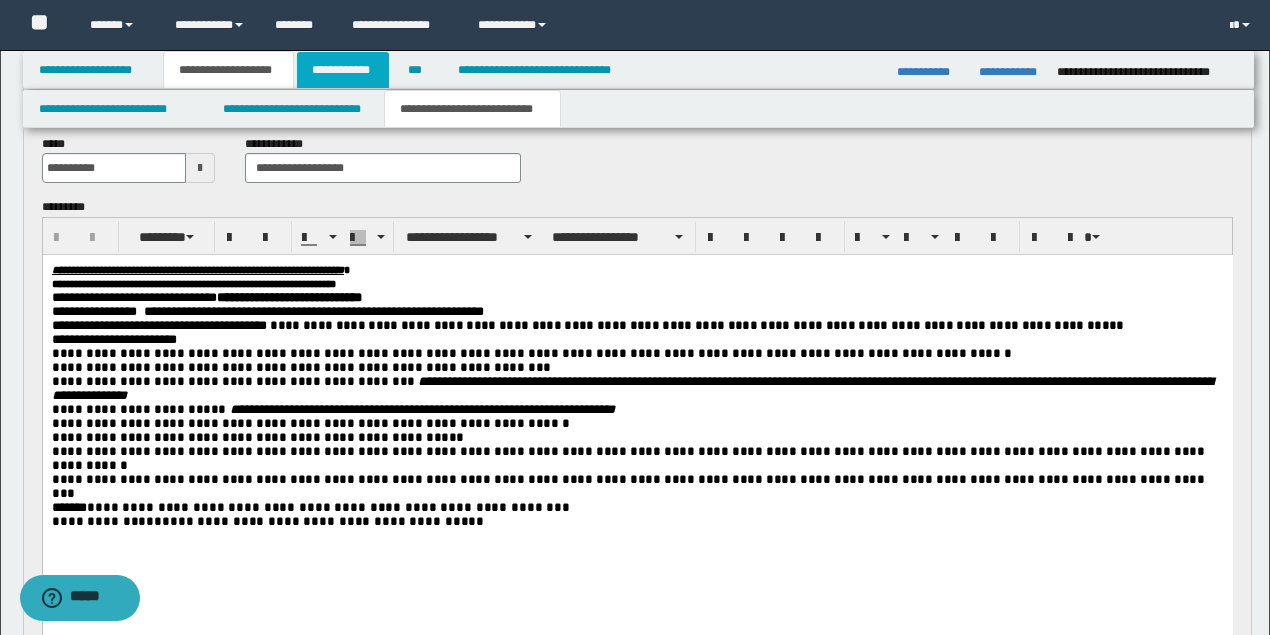 click on "**********" at bounding box center [343, 70] 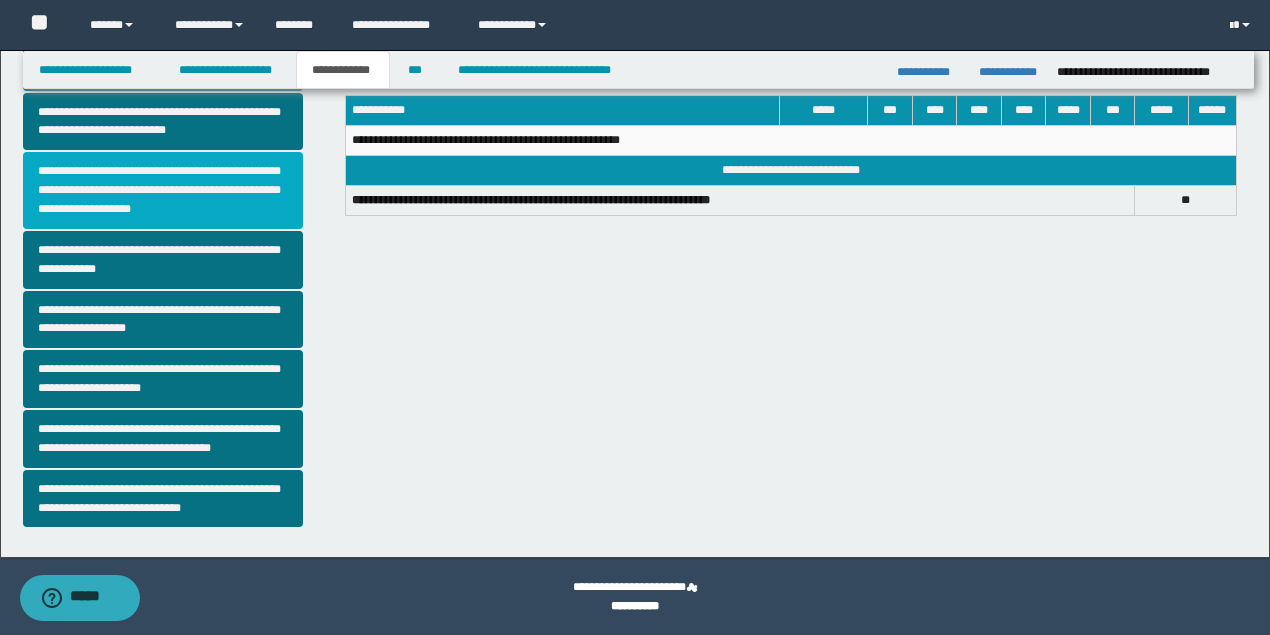 scroll, scrollTop: 380, scrollLeft: 0, axis: vertical 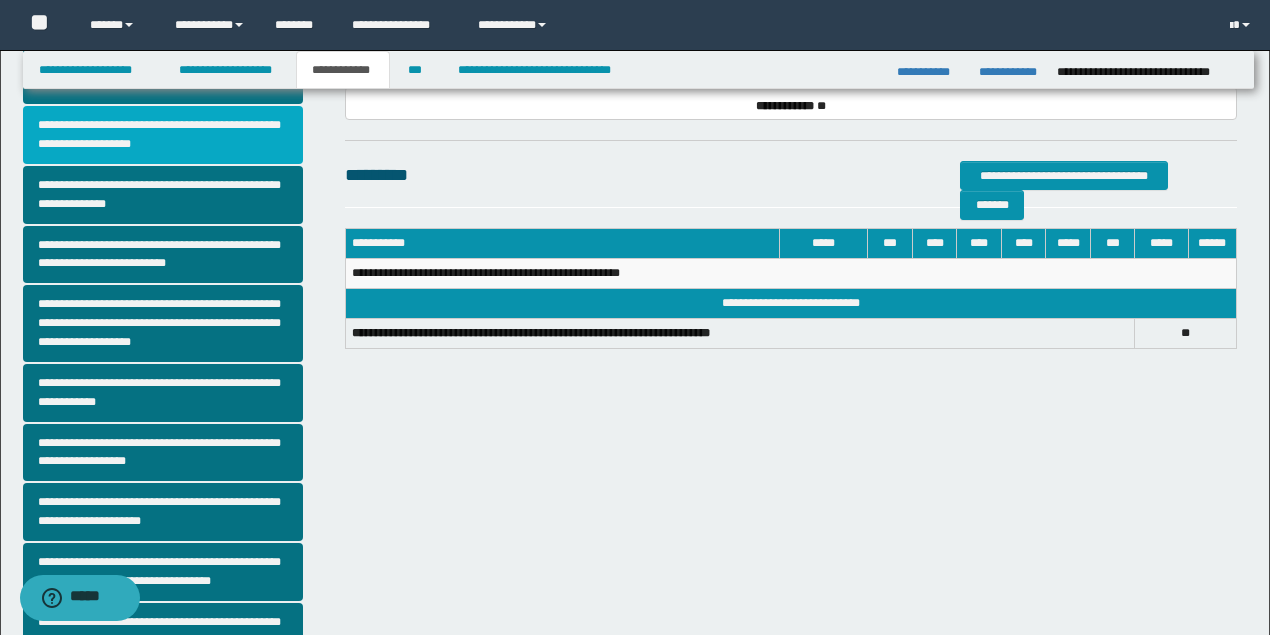 click on "**********" at bounding box center [163, 135] 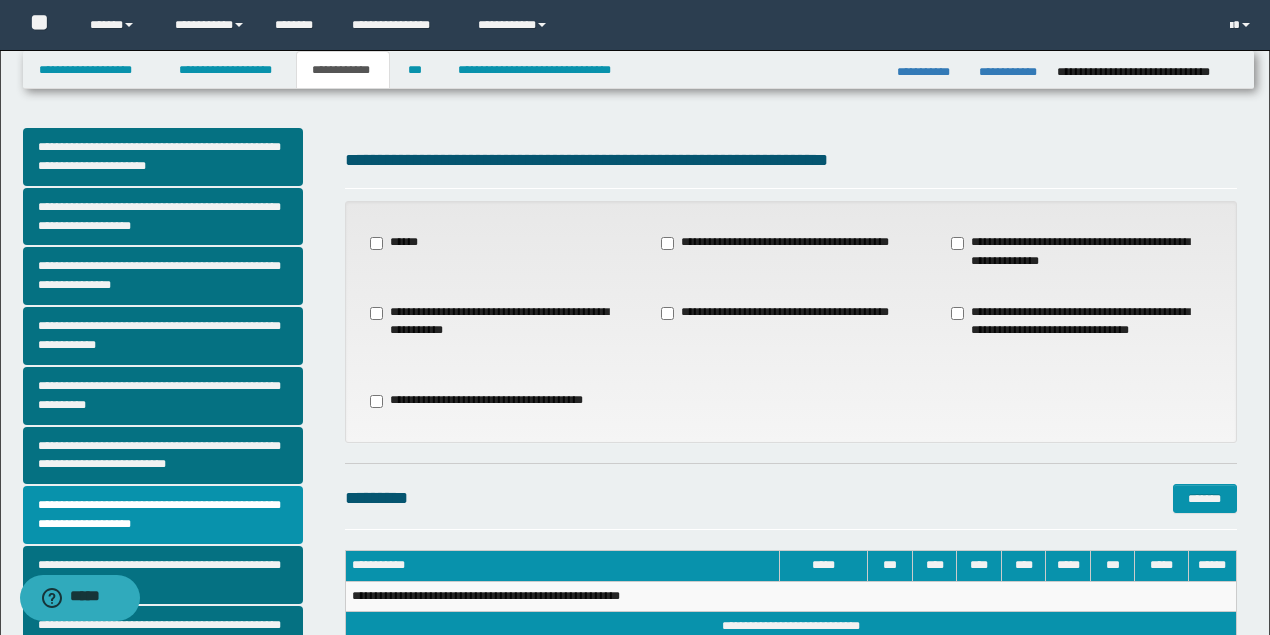 click on "**********" at bounding box center [1081, 252] 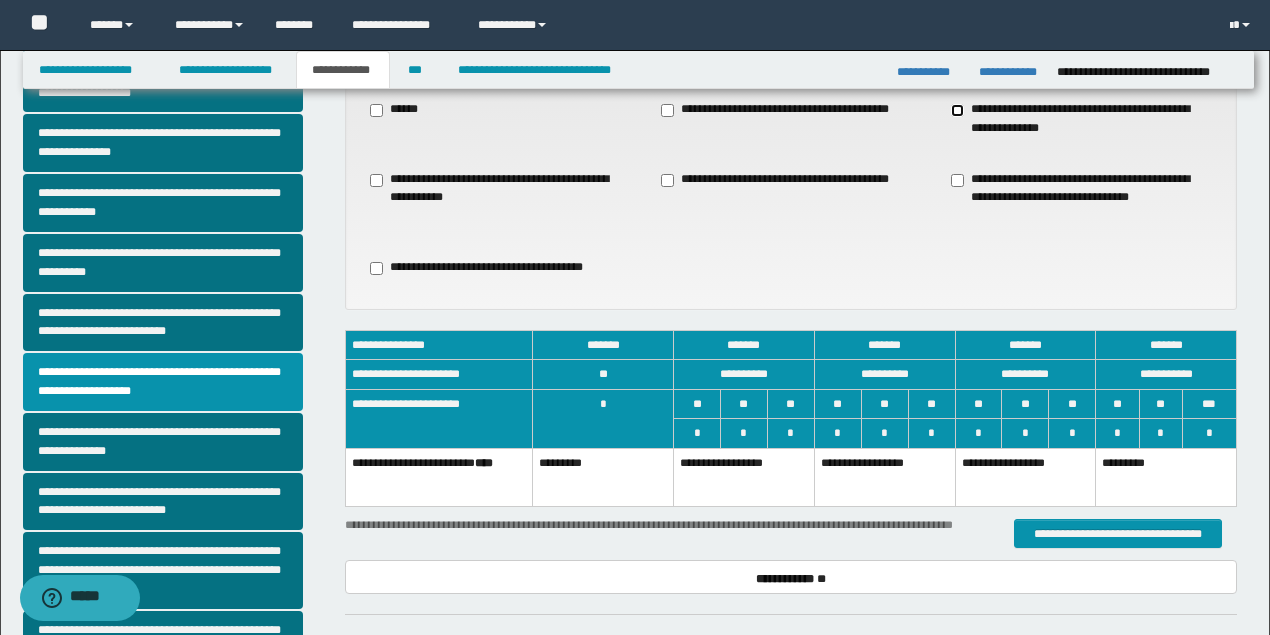 scroll, scrollTop: 200, scrollLeft: 0, axis: vertical 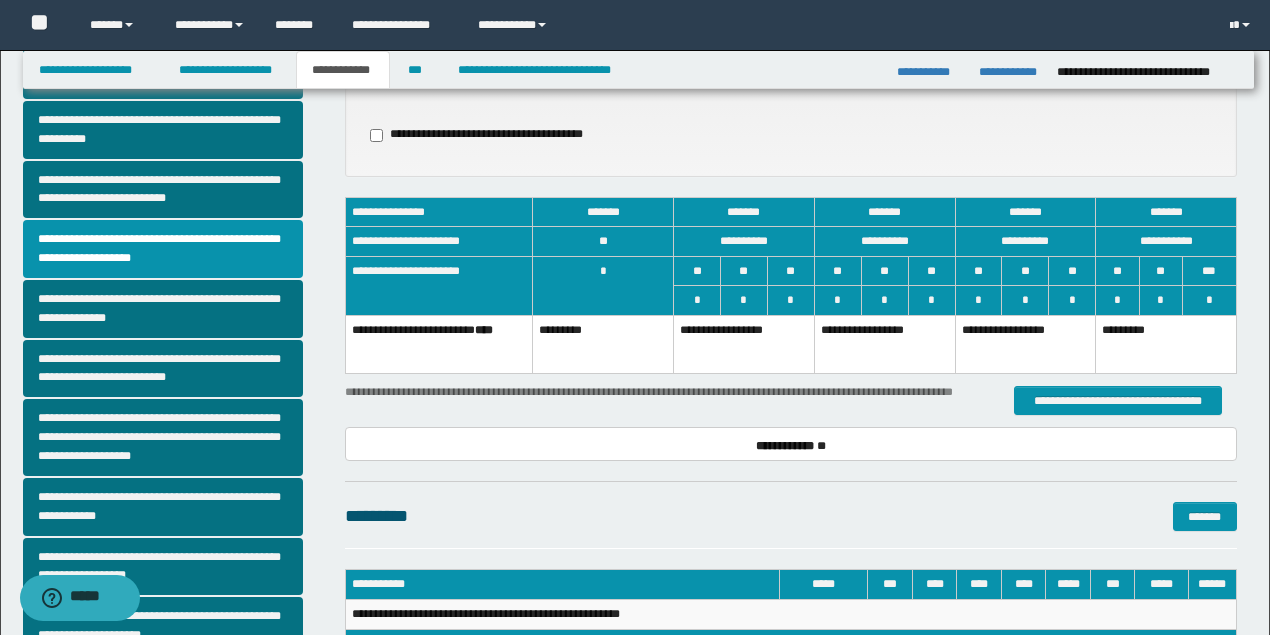 click on "**********" at bounding box center (744, 345) 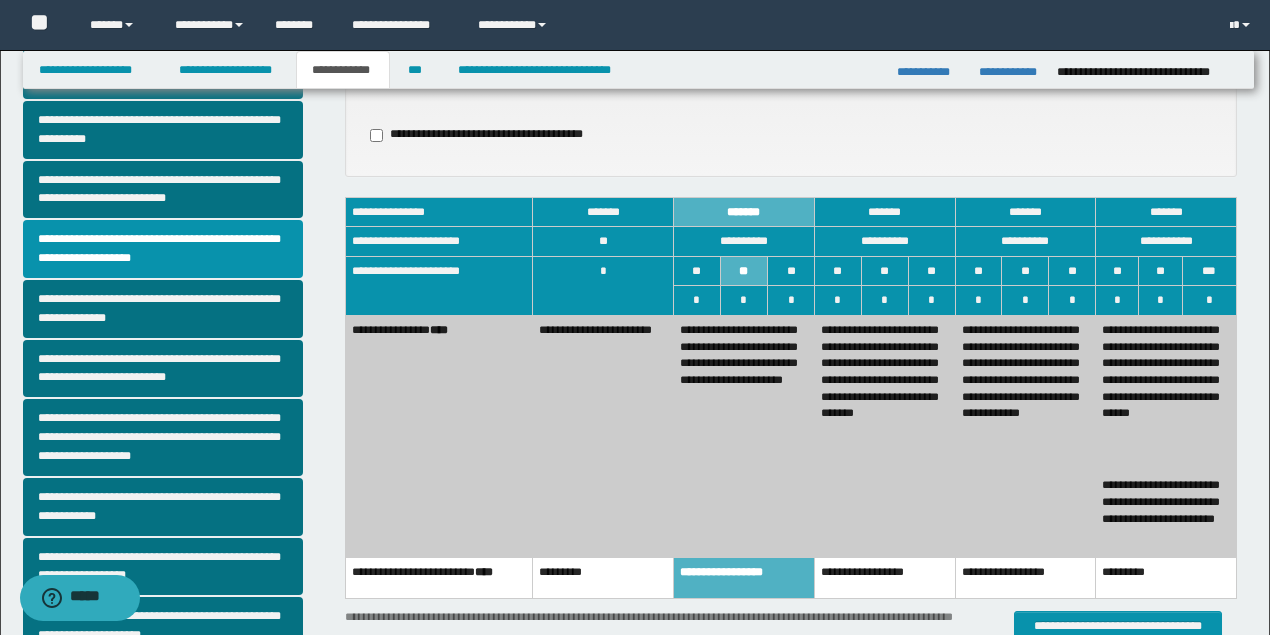 click on "**********" at bounding box center [603, 437] 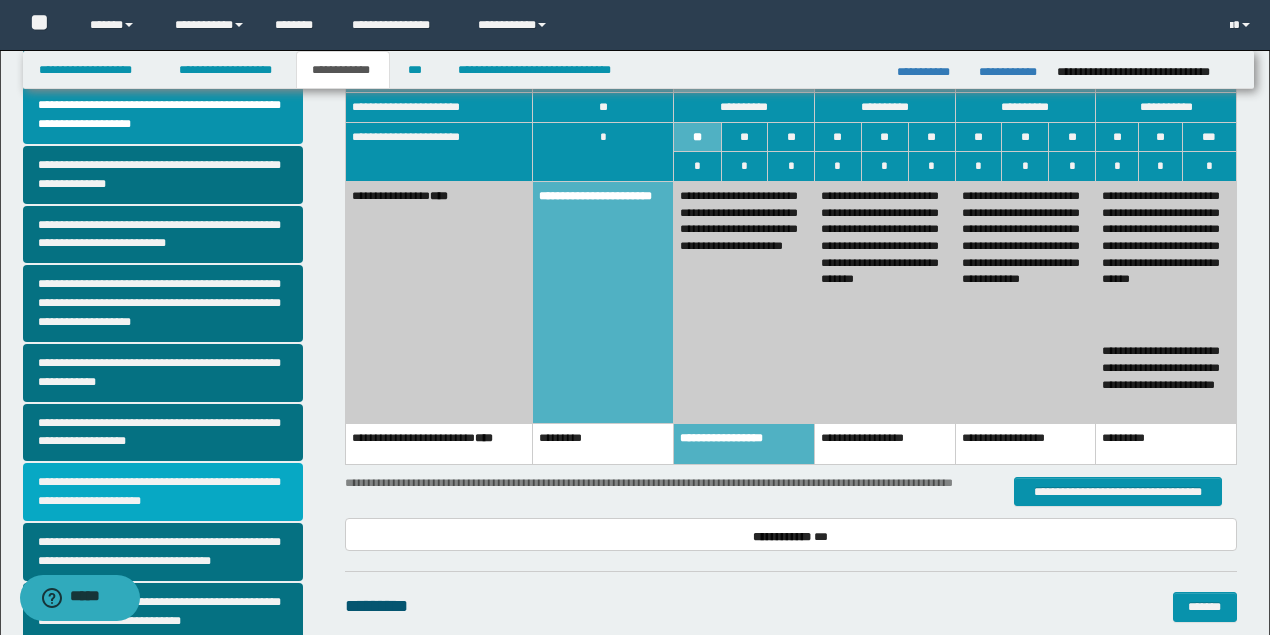 scroll, scrollTop: 466, scrollLeft: 0, axis: vertical 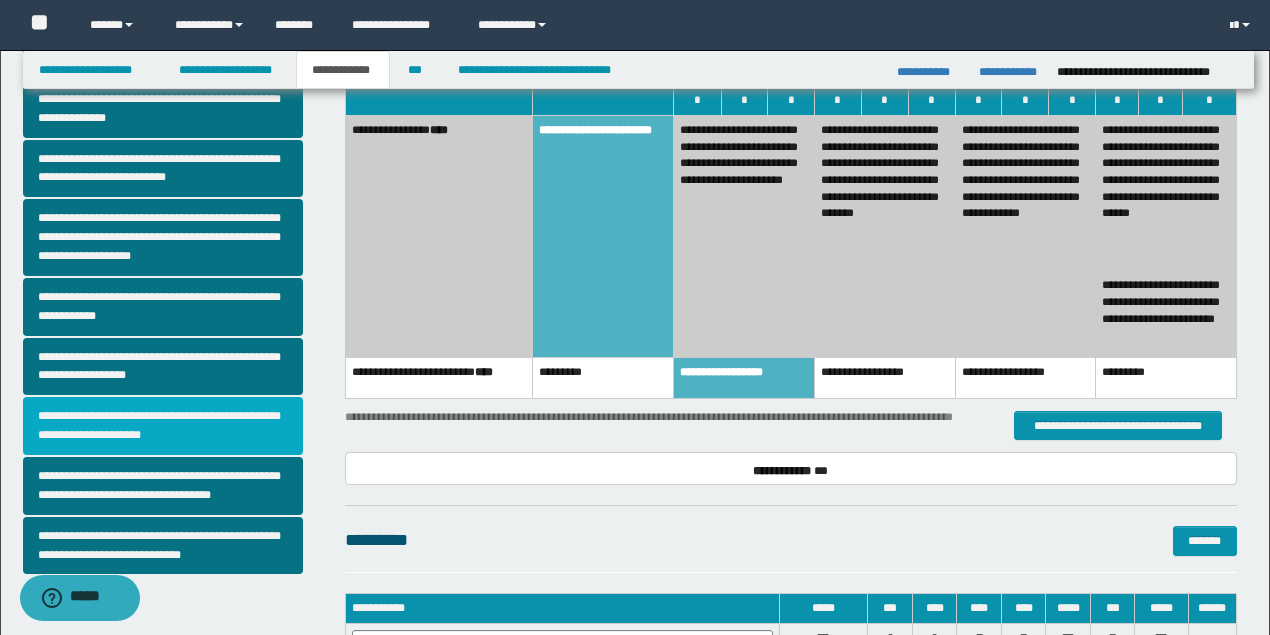 drag, startPoint x: 132, startPoint y: 442, endPoint x: 164, endPoint y: 441, distance: 32.01562 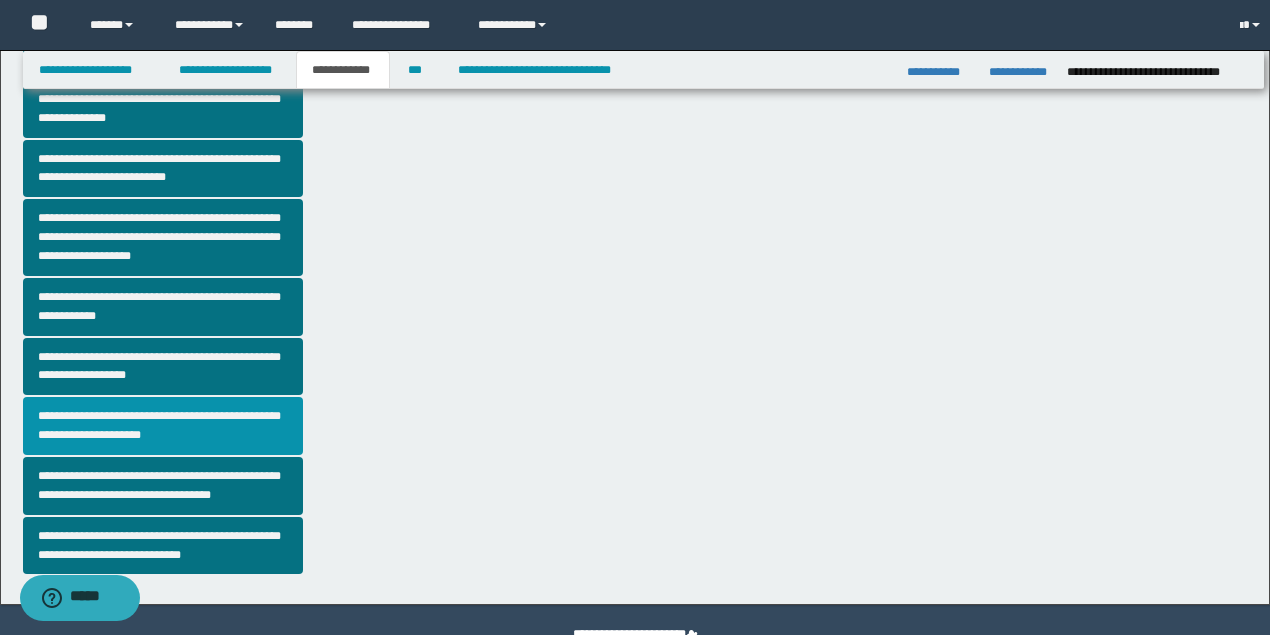 scroll, scrollTop: 0, scrollLeft: 0, axis: both 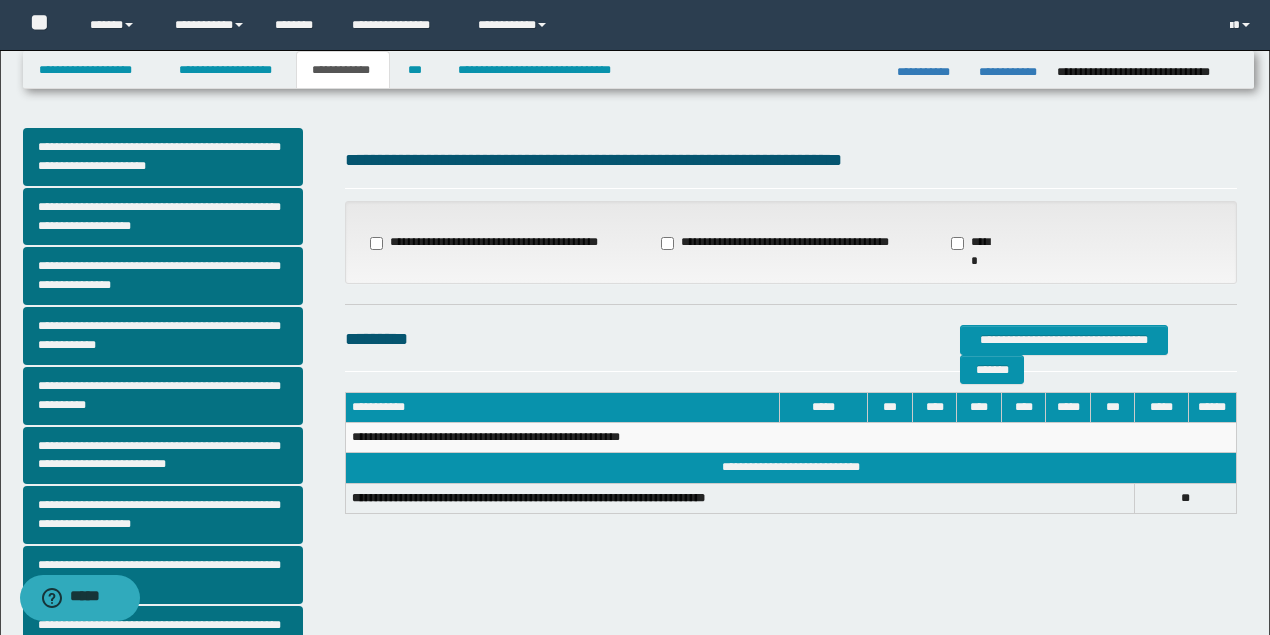 click on "**********" at bounding box center [791, 243] 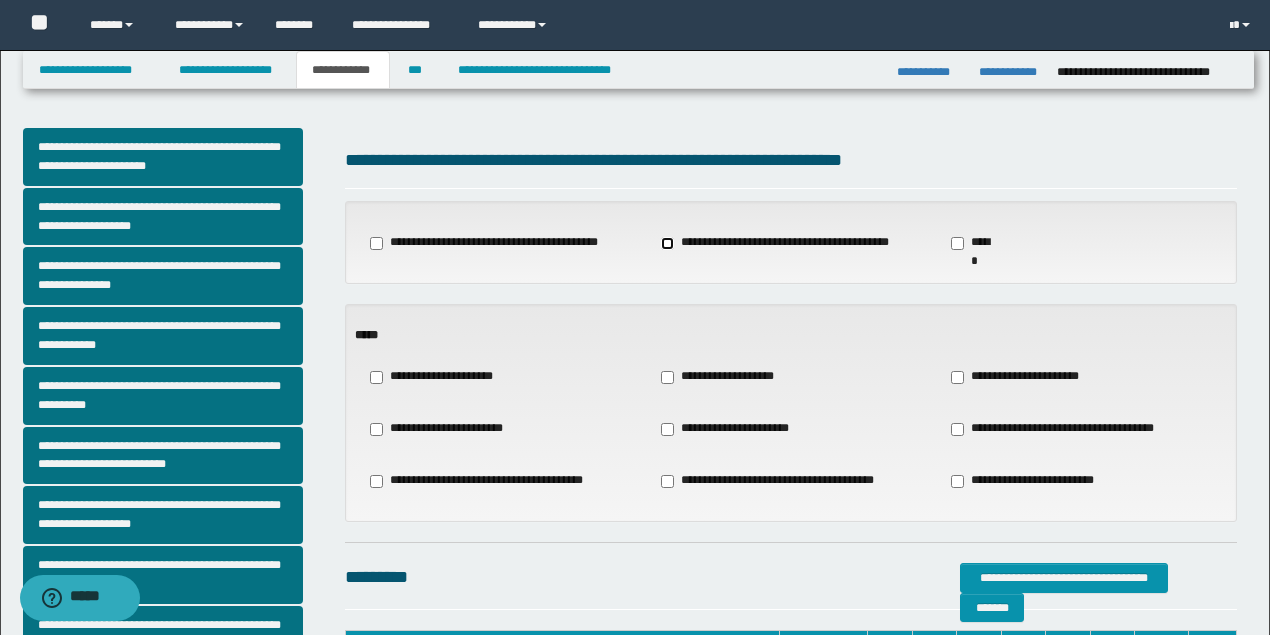 scroll, scrollTop: 66, scrollLeft: 0, axis: vertical 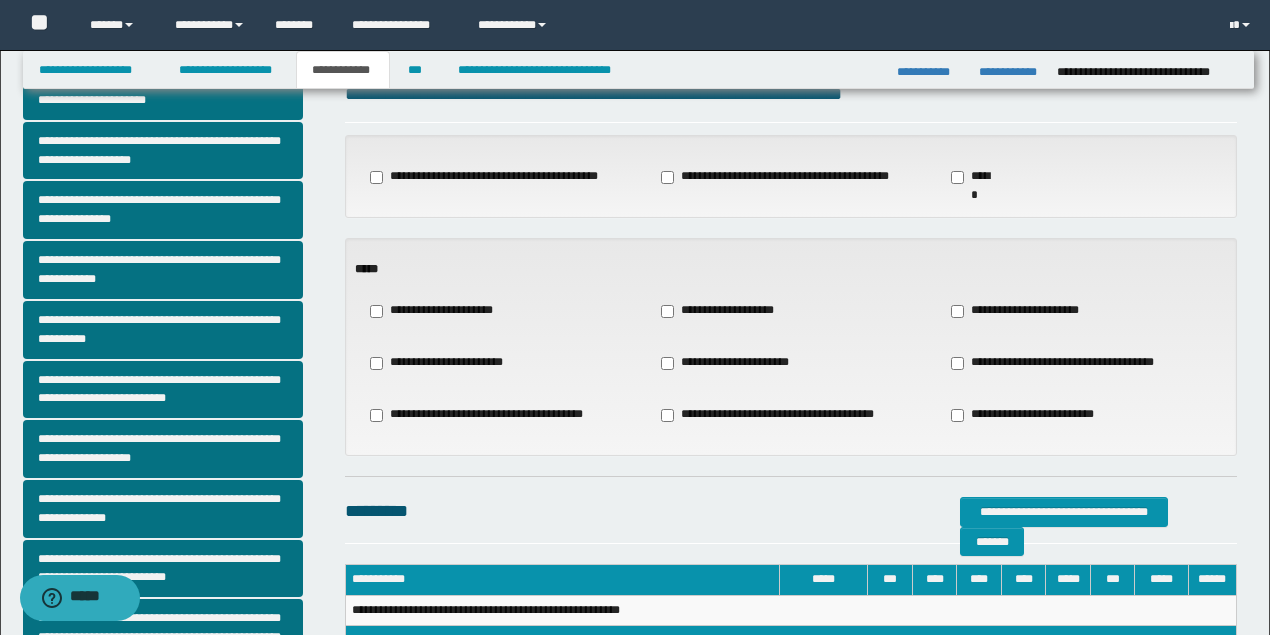 click on "**********" at bounding box center (725, 311) 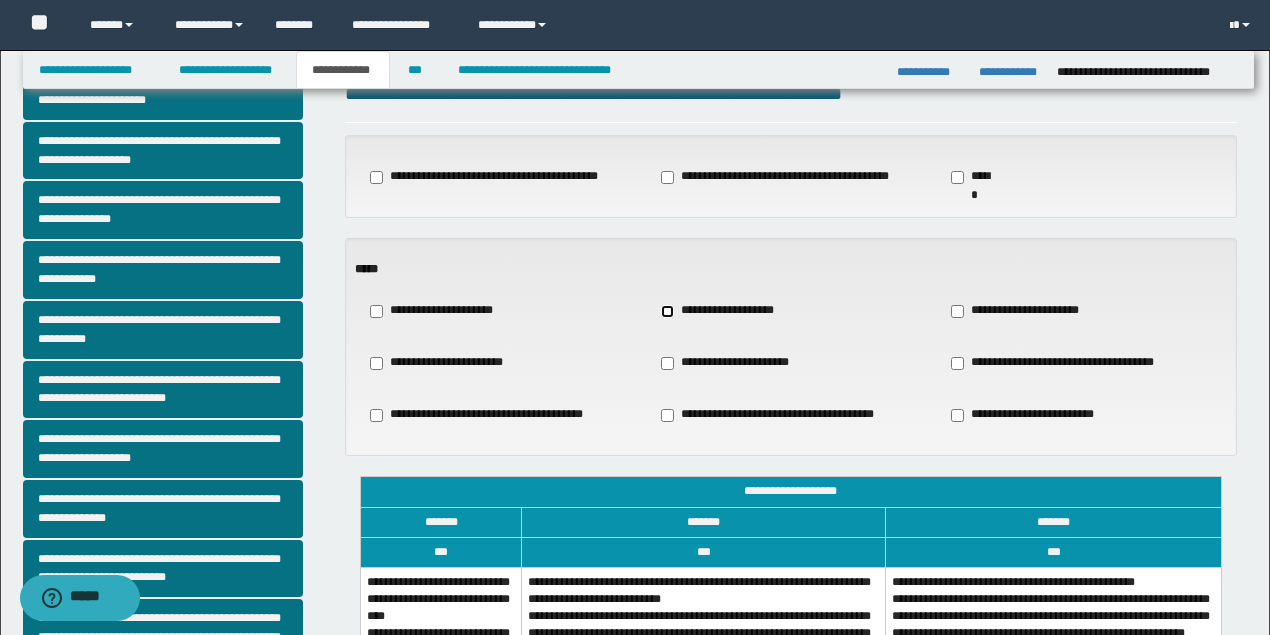 scroll, scrollTop: 266, scrollLeft: 0, axis: vertical 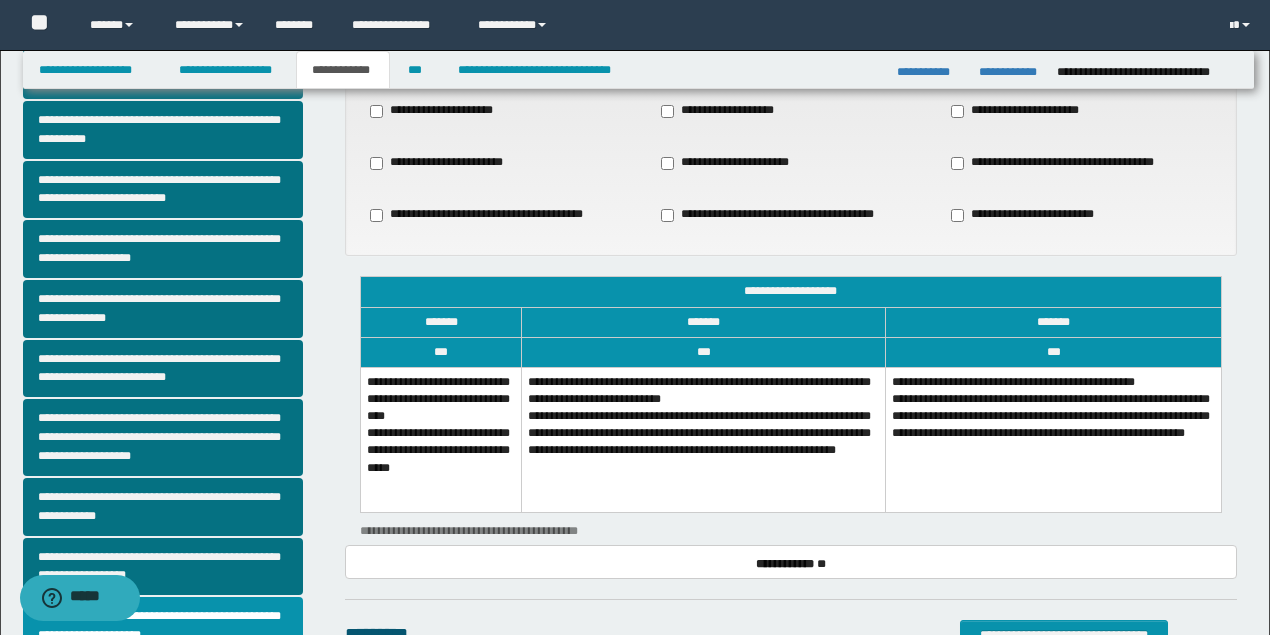 click on "**********" at bounding box center (440, 440) 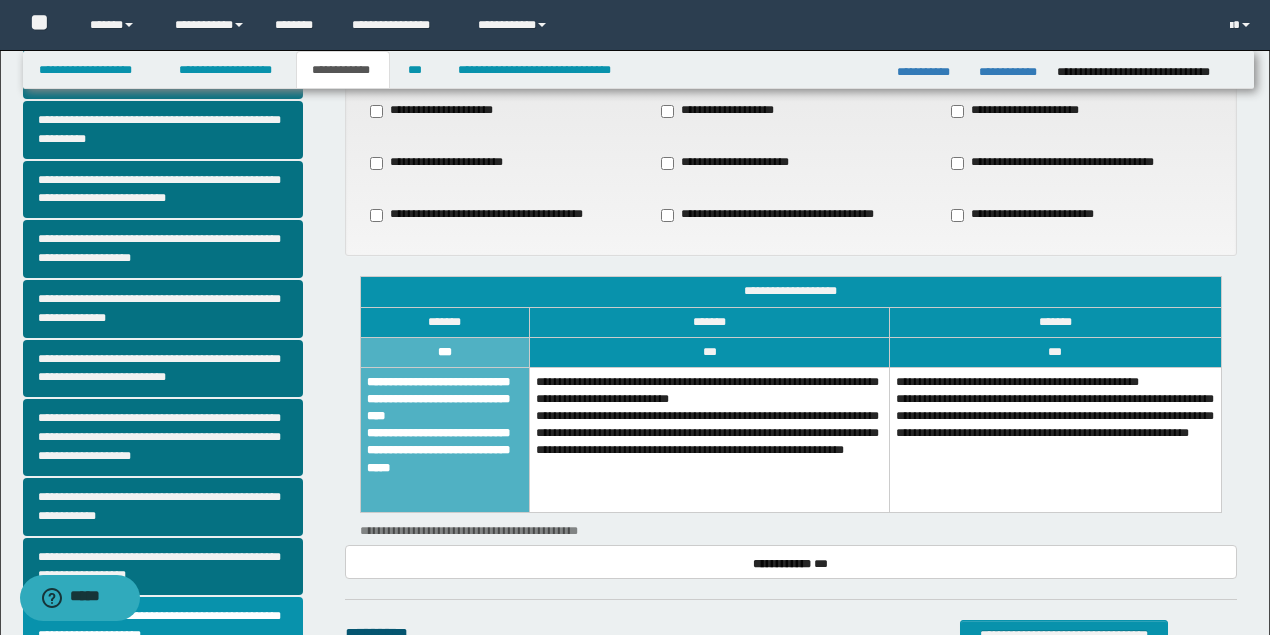 scroll, scrollTop: 578, scrollLeft: 0, axis: vertical 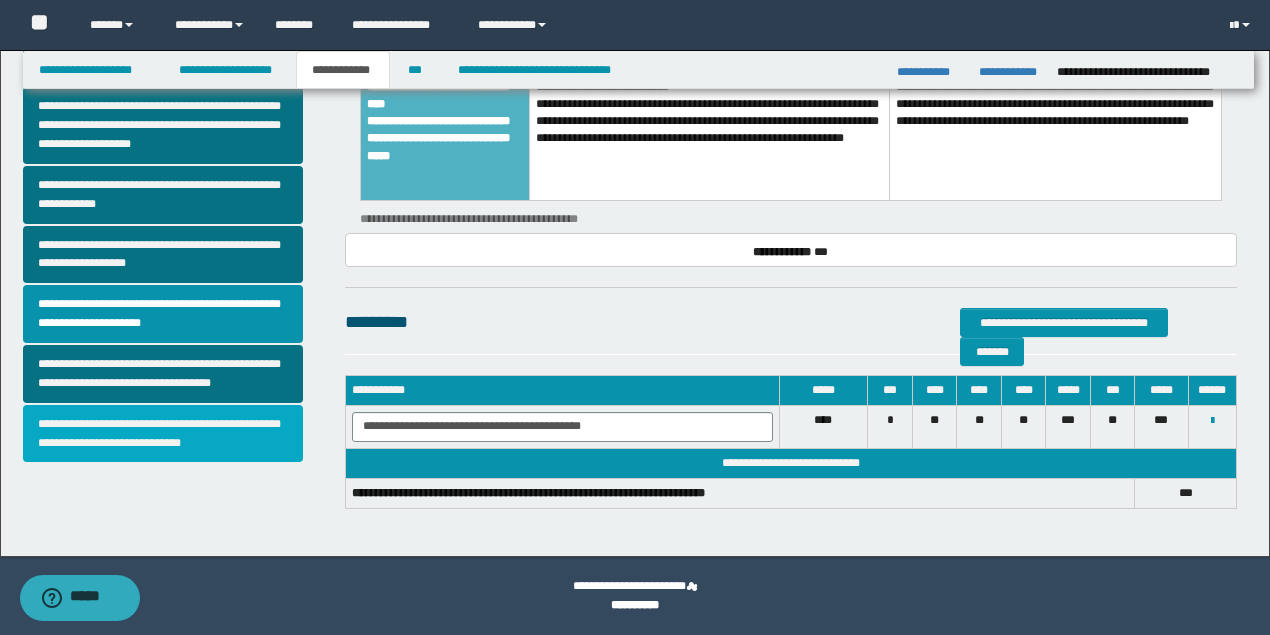 click on "**********" at bounding box center (163, 434) 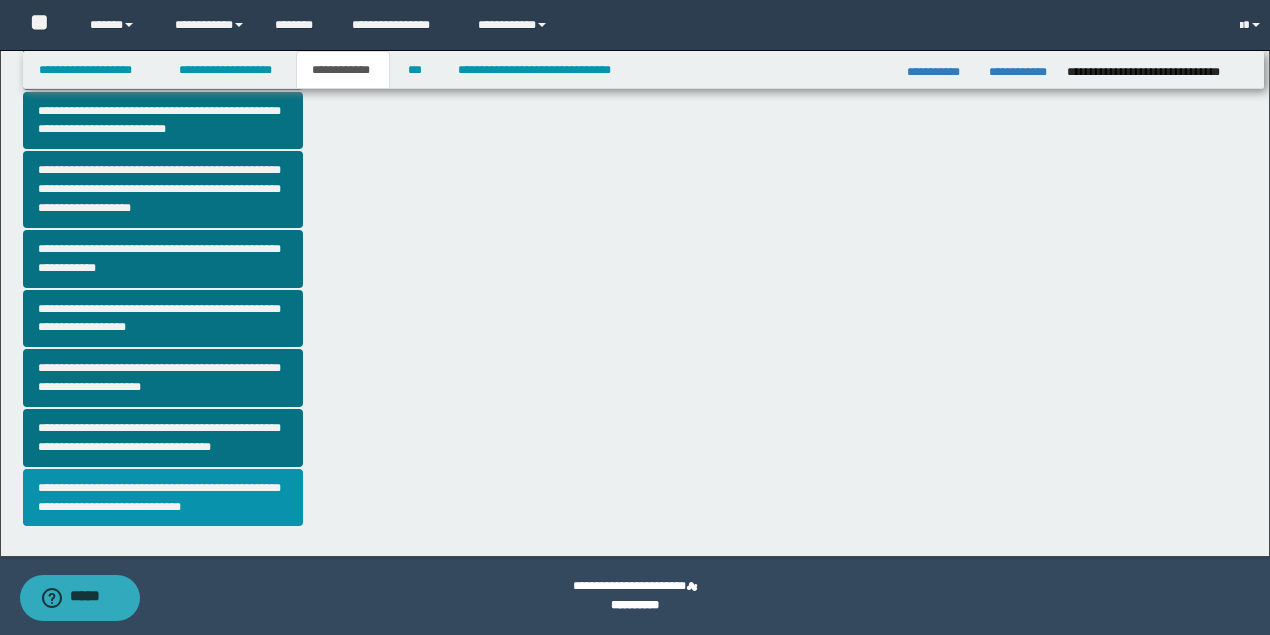 scroll, scrollTop: 0, scrollLeft: 0, axis: both 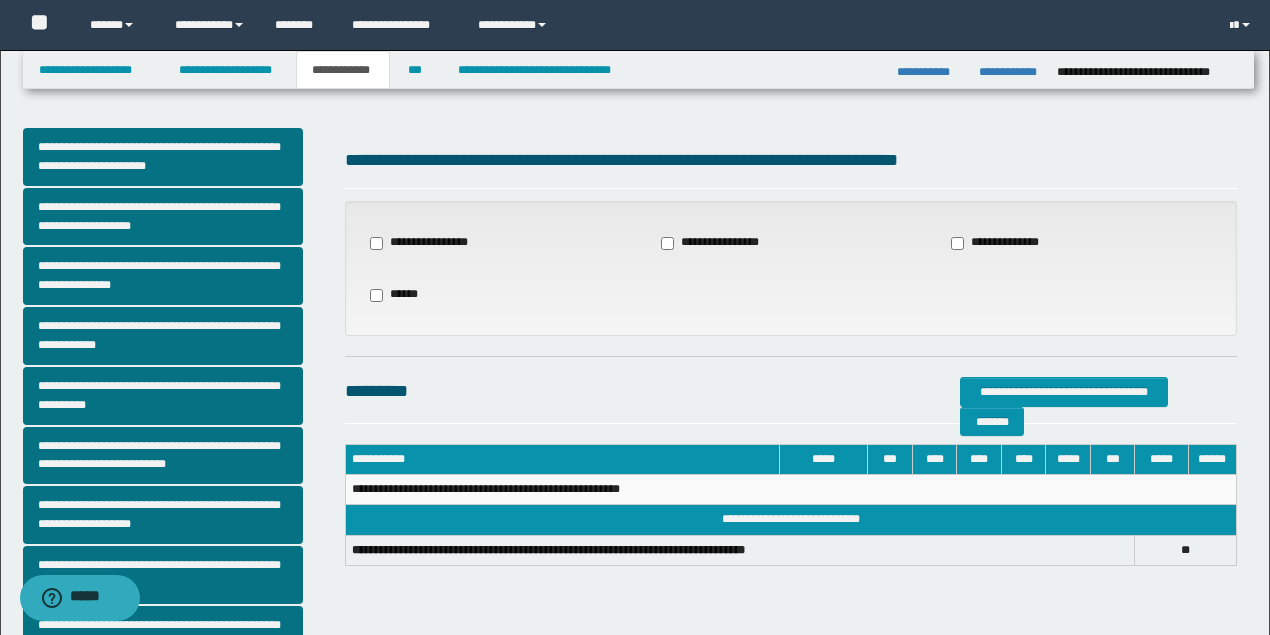 click on "**********" at bounding box center [1005, 243] 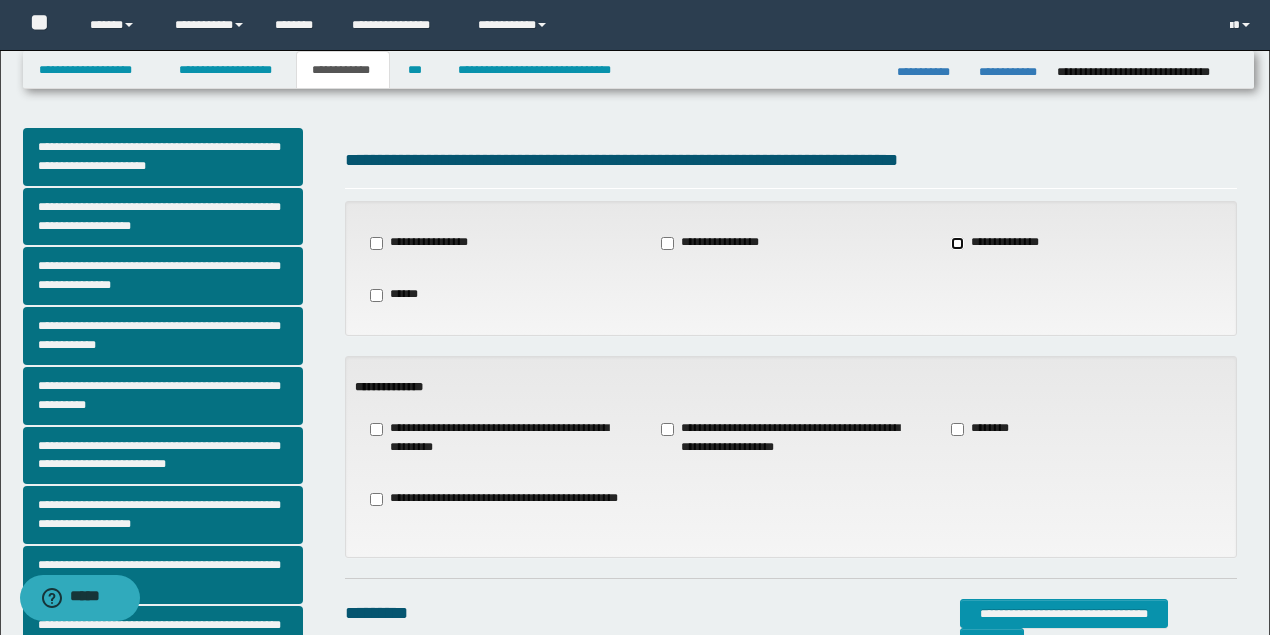 scroll, scrollTop: 266, scrollLeft: 0, axis: vertical 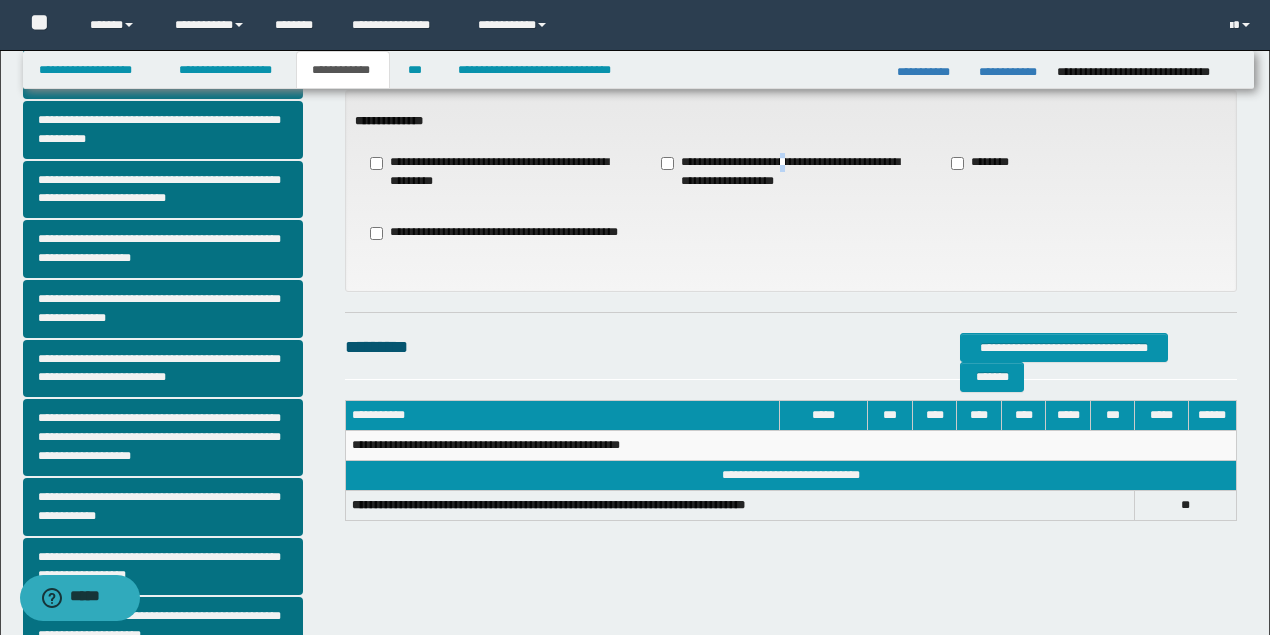 click on "**********" at bounding box center (791, 172) 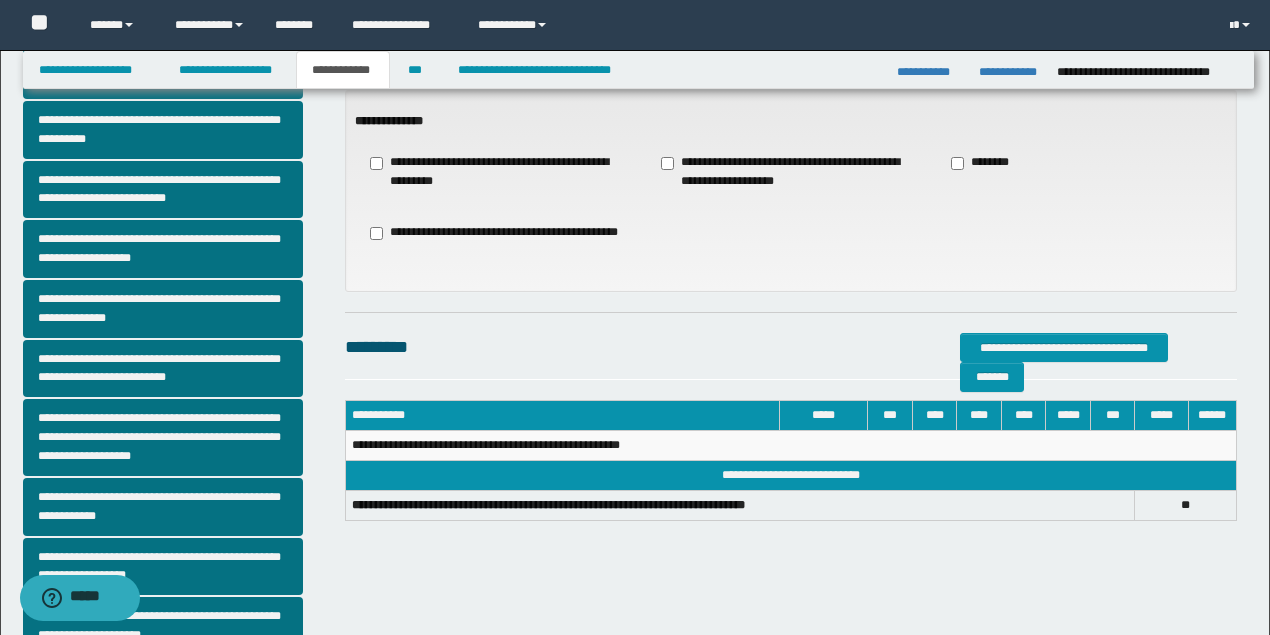 click on "**********" at bounding box center (791, 172) 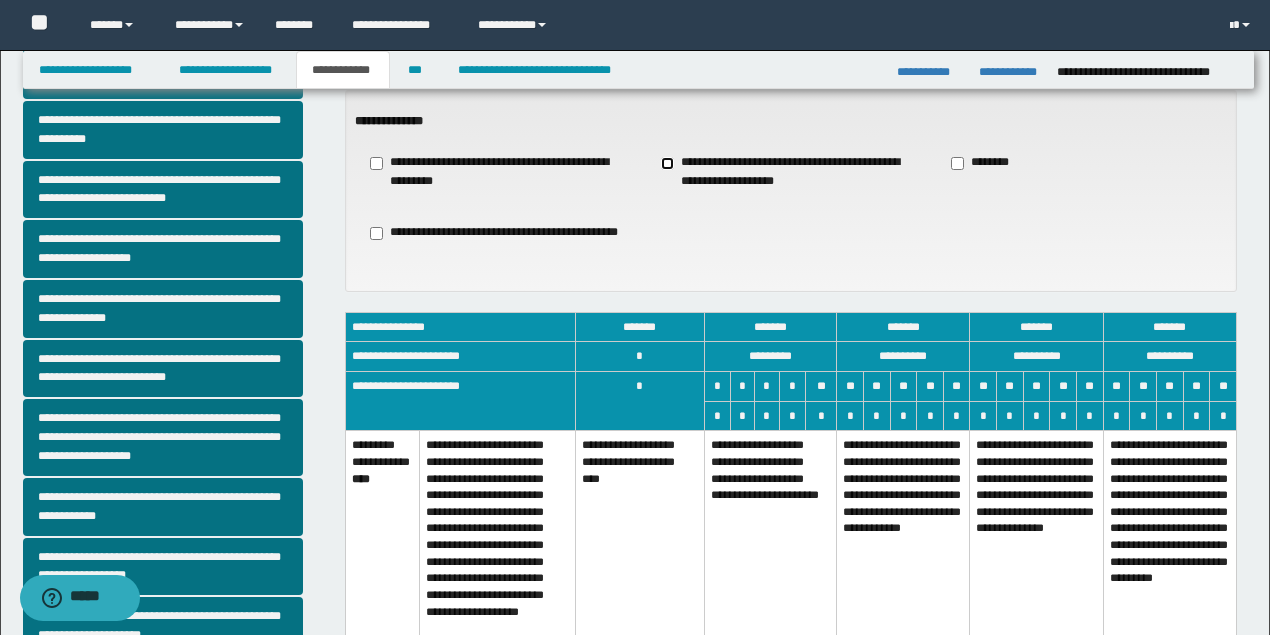 scroll, scrollTop: 466, scrollLeft: 0, axis: vertical 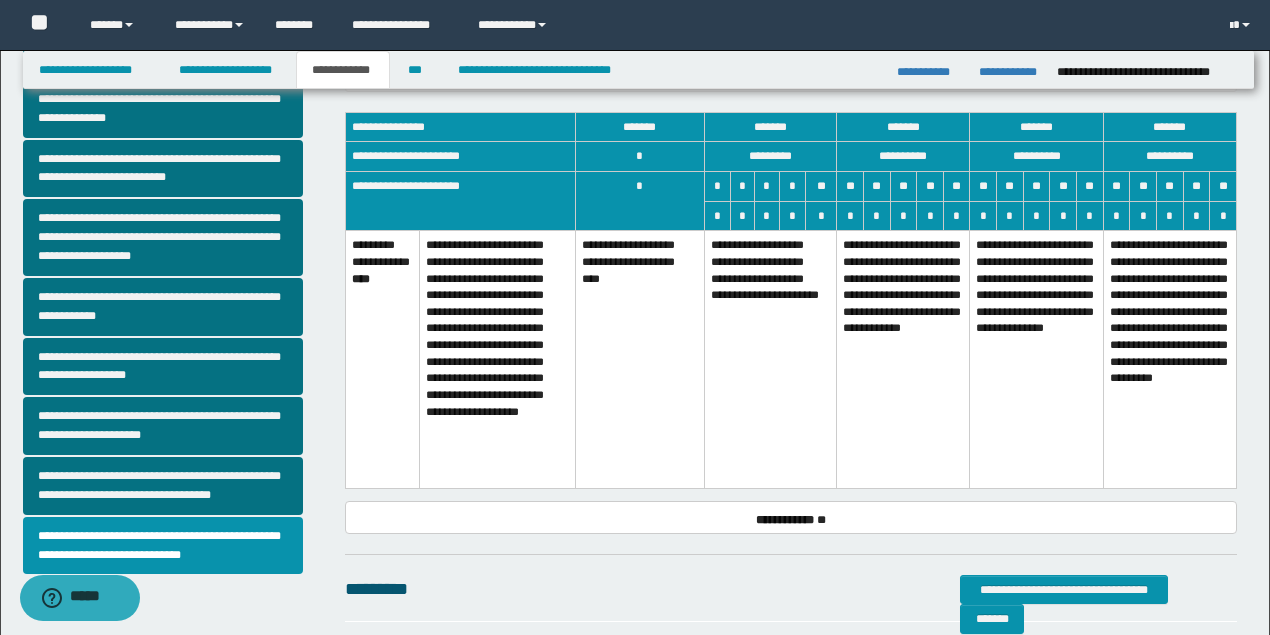 click on "**********" at bounding box center [1036, 359] 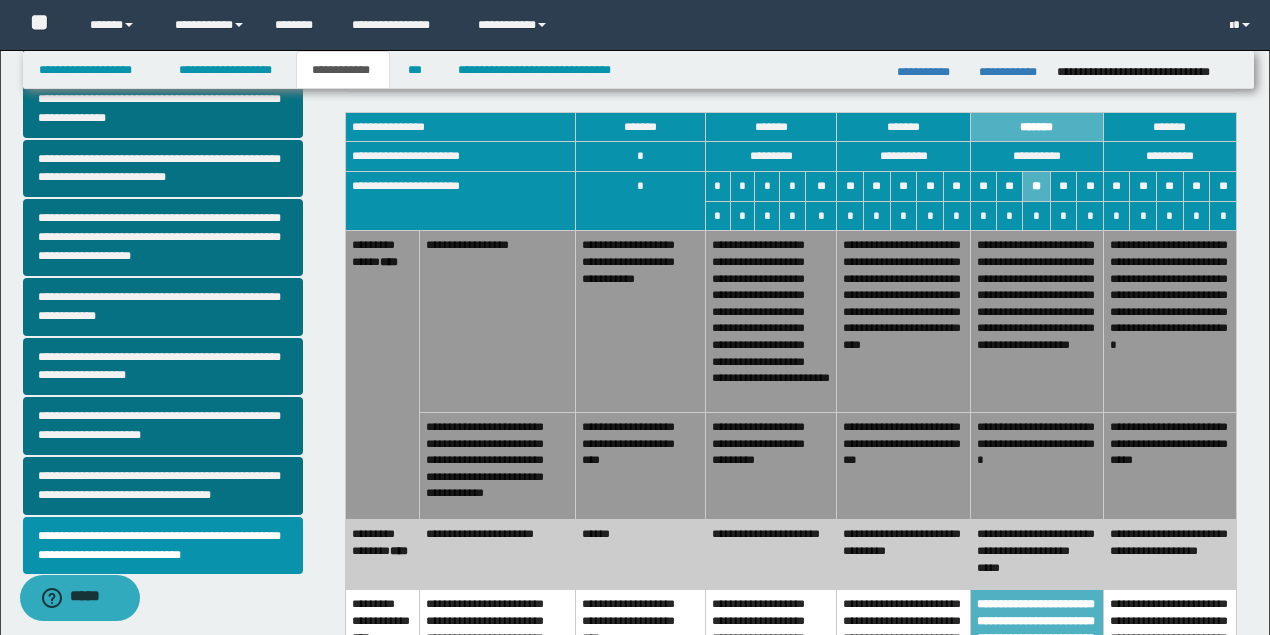 scroll, scrollTop: 533, scrollLeft: 0, axis: vertical 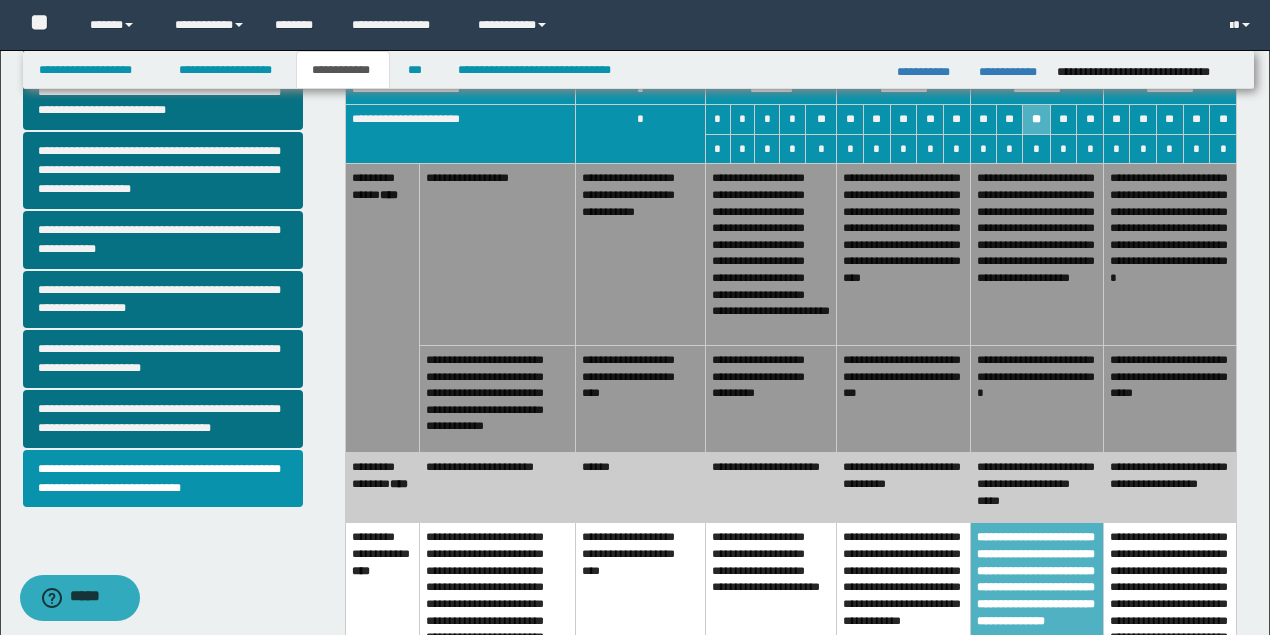 click on "**********" at bounding box center (903, 488) 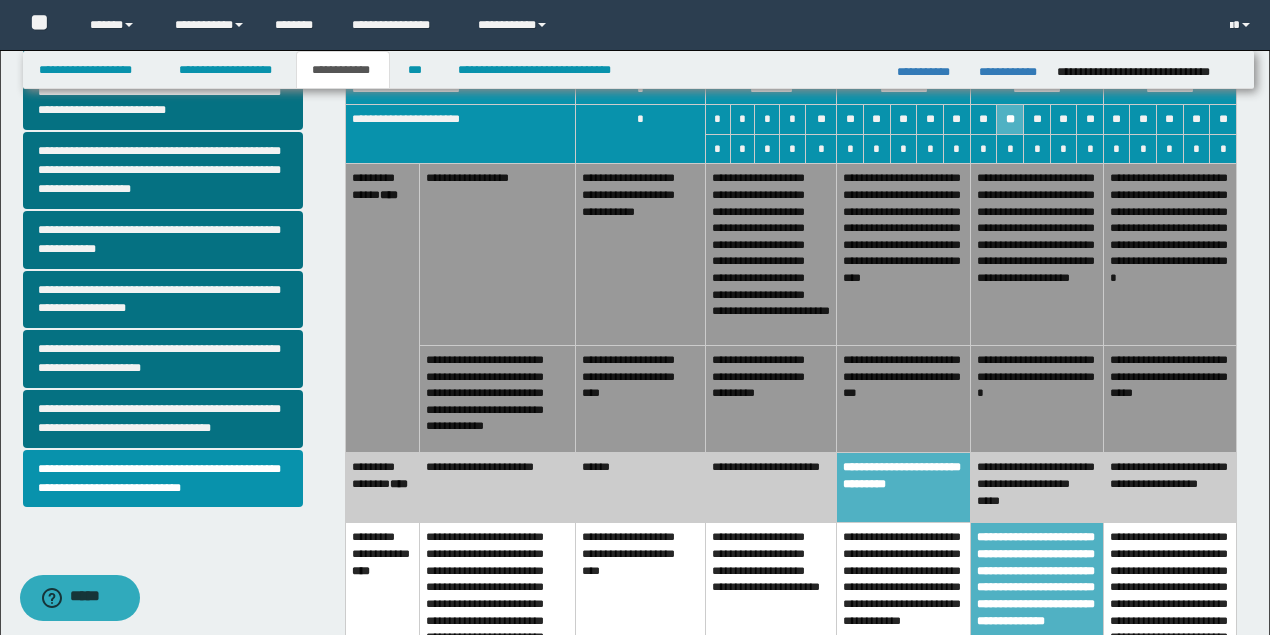 click on "**********" at bounding box center [903, 398] 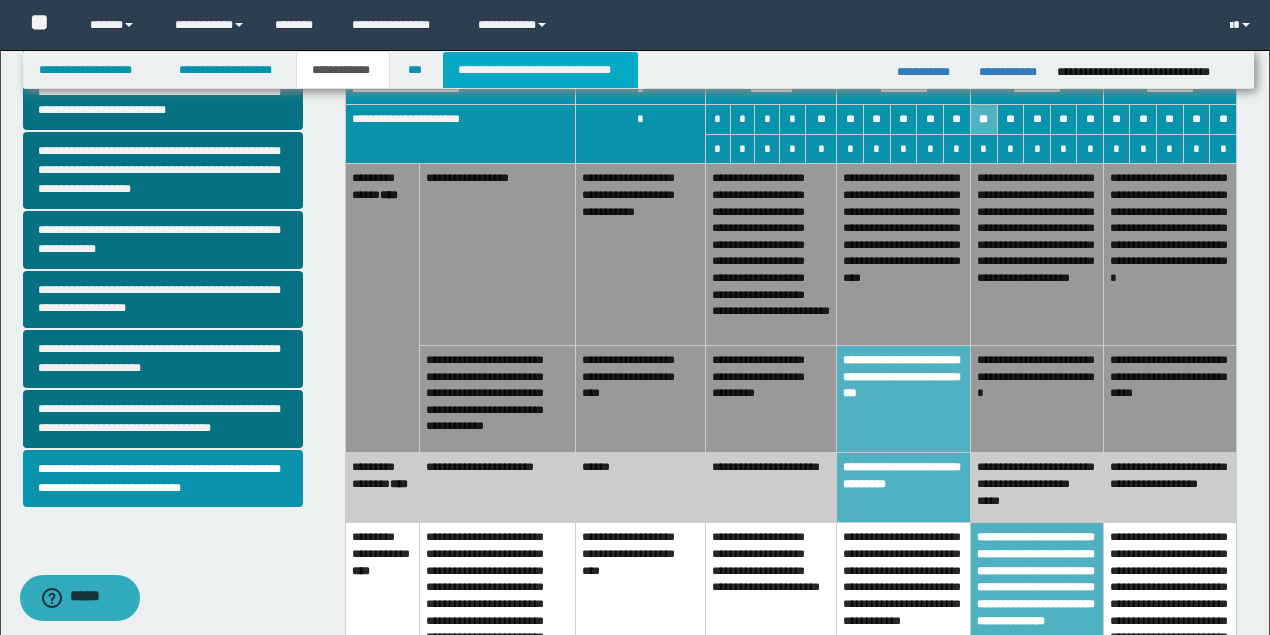click on "**********" at bounding box center (540, 70) 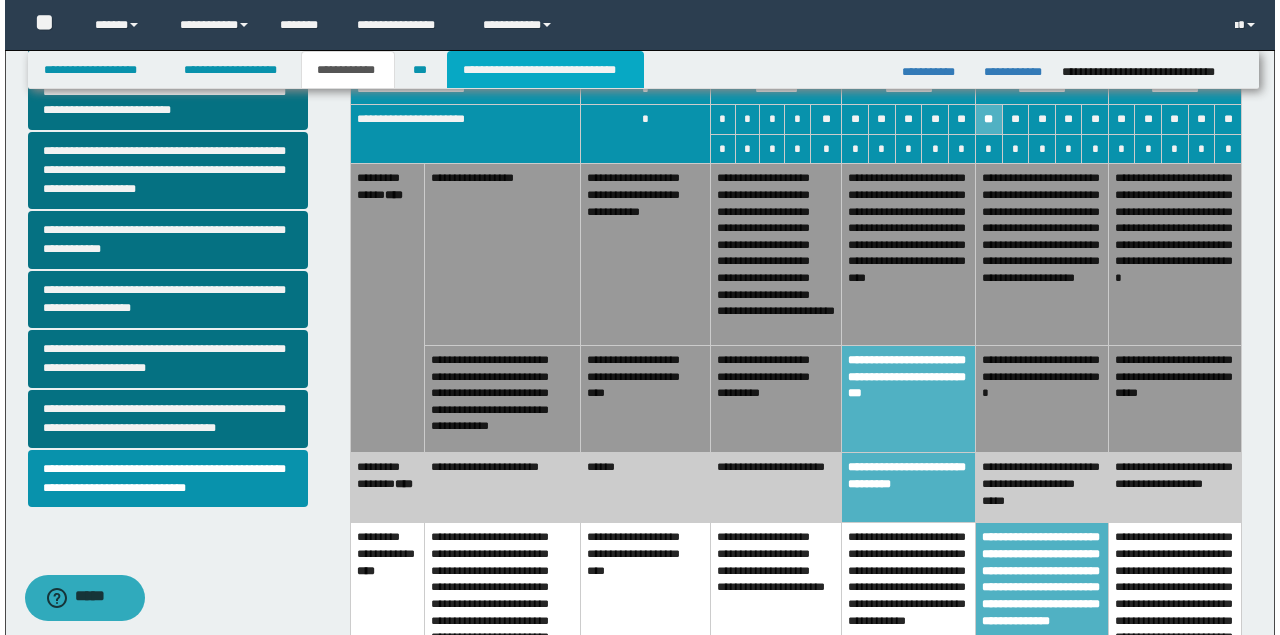 scroll, scrollTop: 0, scrollLeft: 0, axis: both 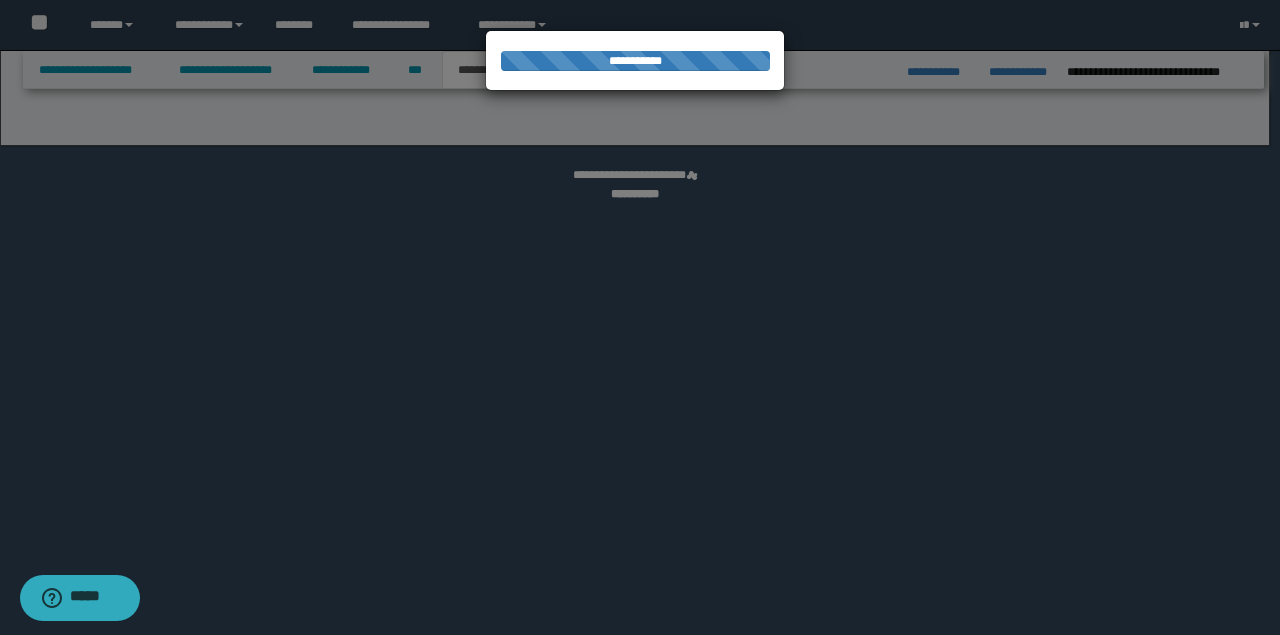 select on "*" 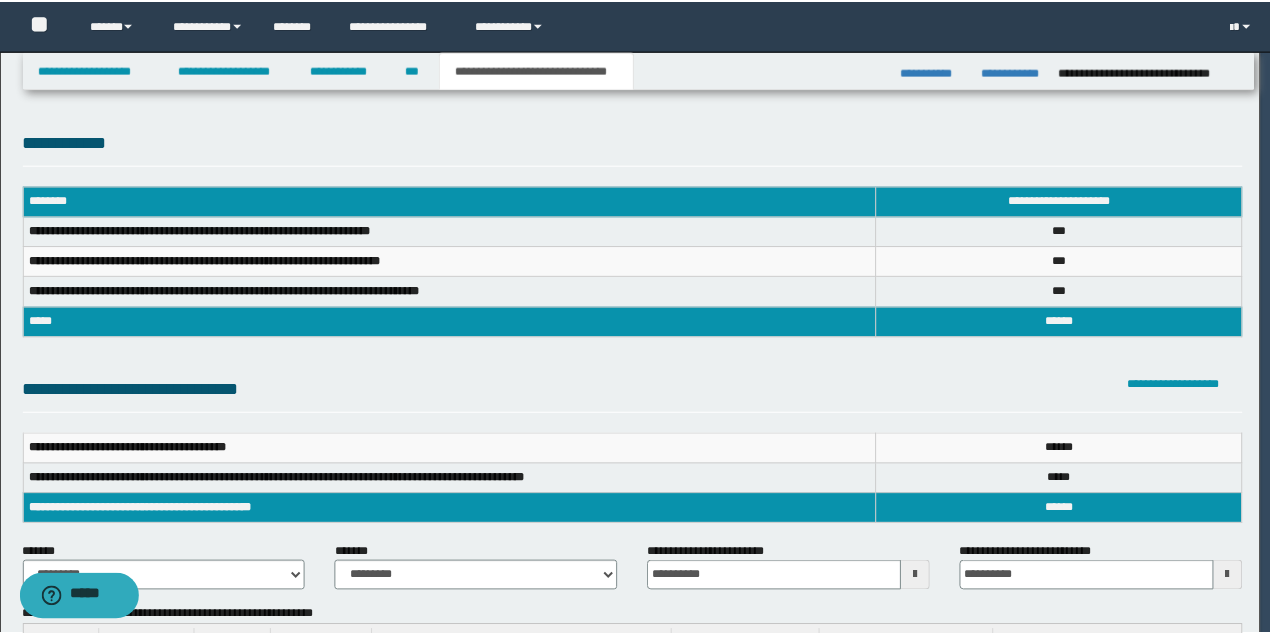 scroll, scrollTop: 0, scrollLeft: 0, axis: both 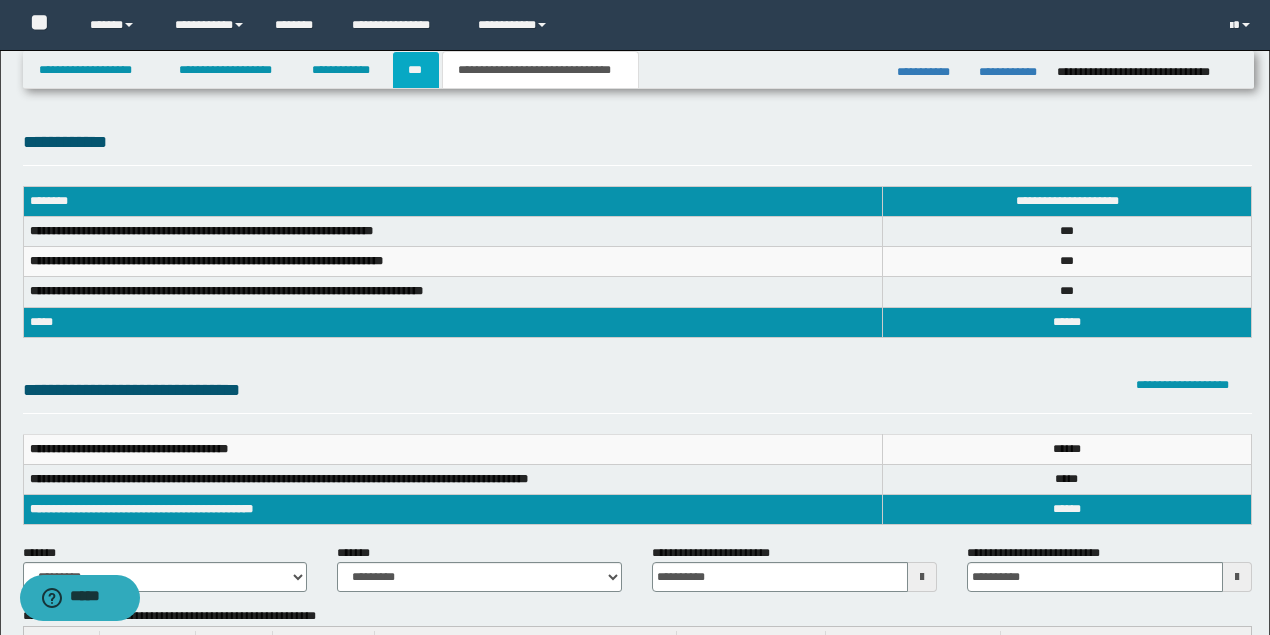 click on "***" at bounding box center (416, 70) 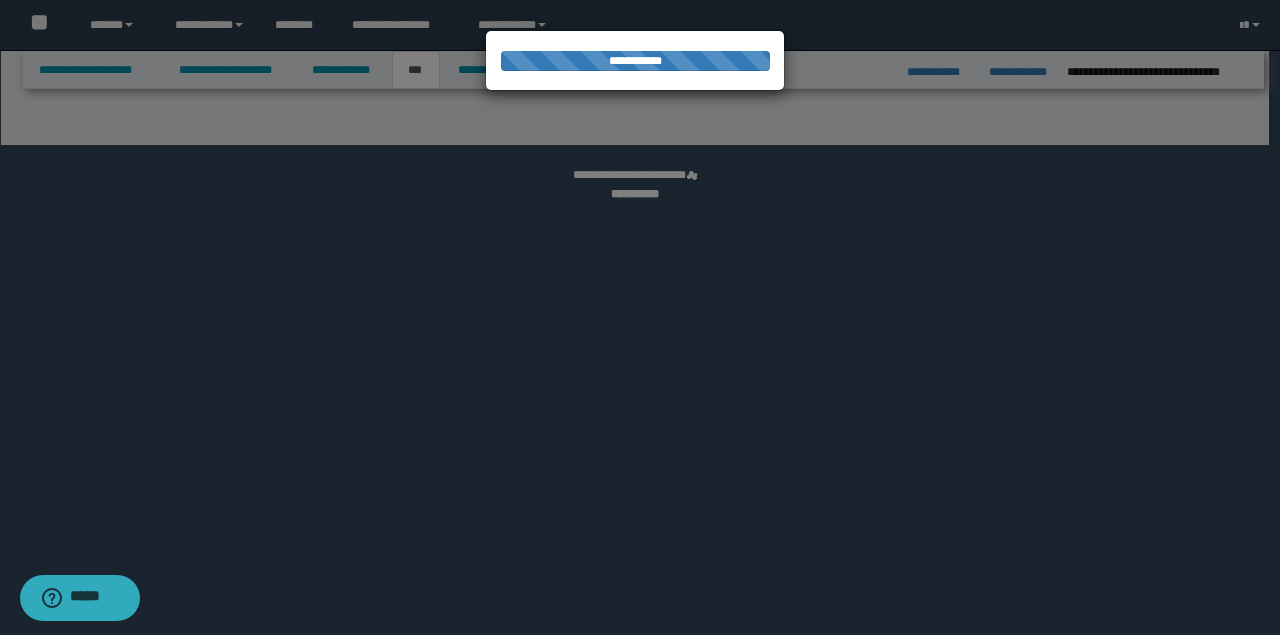 select on "**" 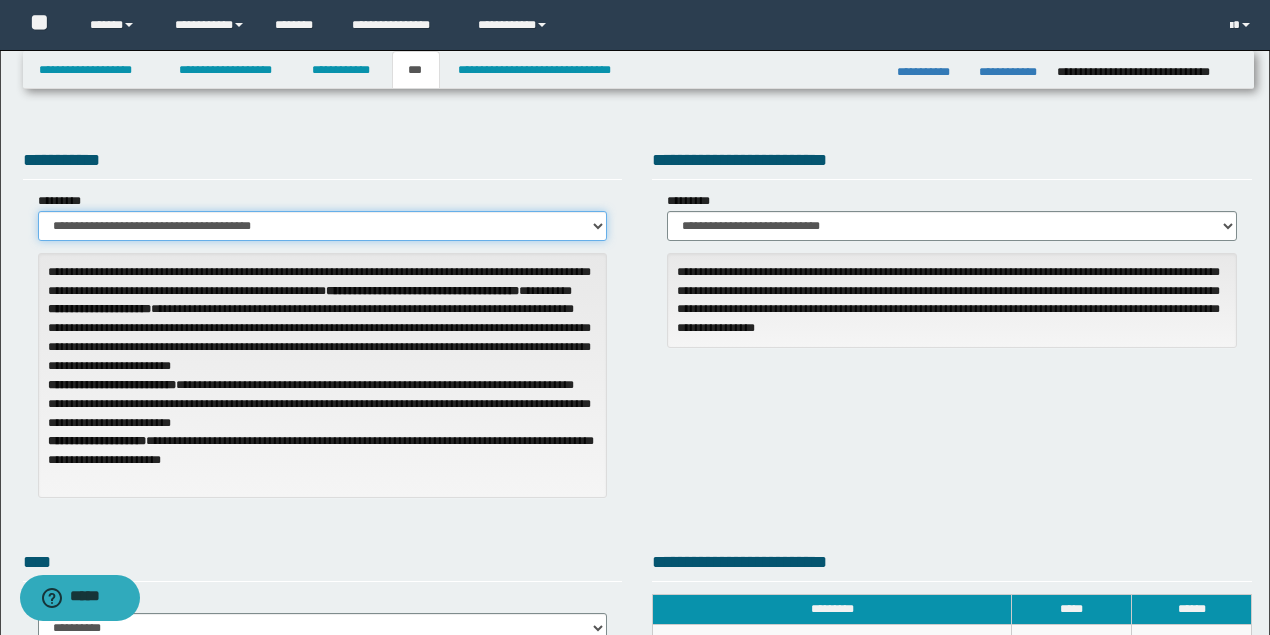 click on "**********" at bounding box center (323, 226) 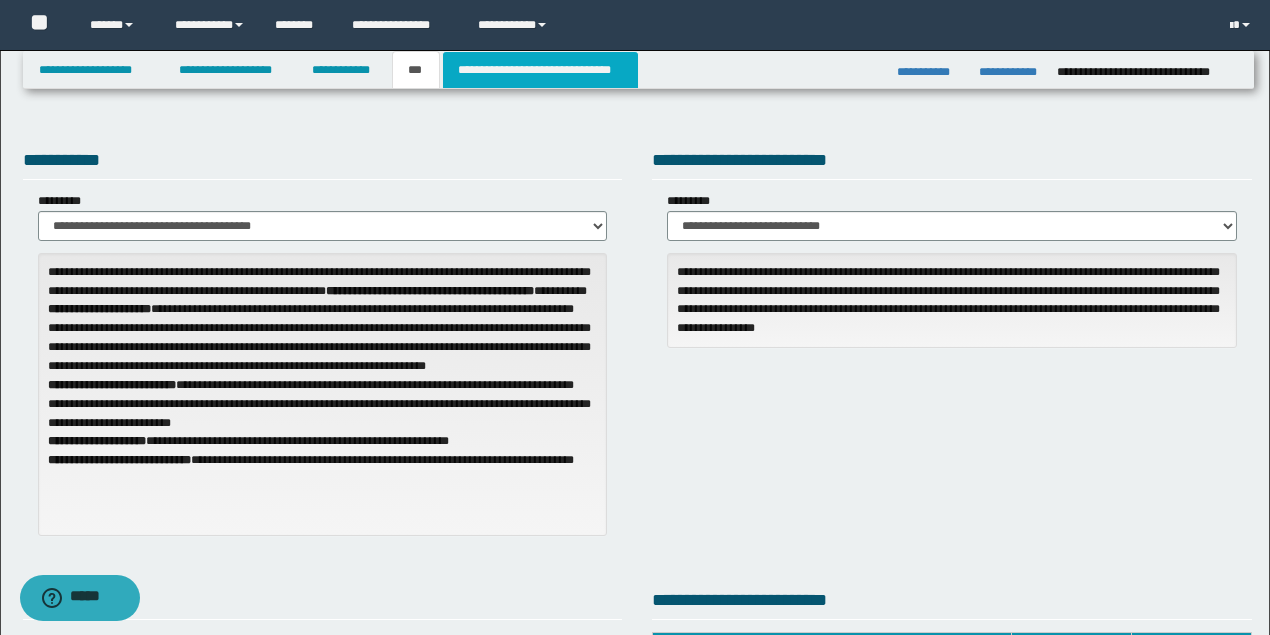 click on "**********" at bounding box center [540, 70] 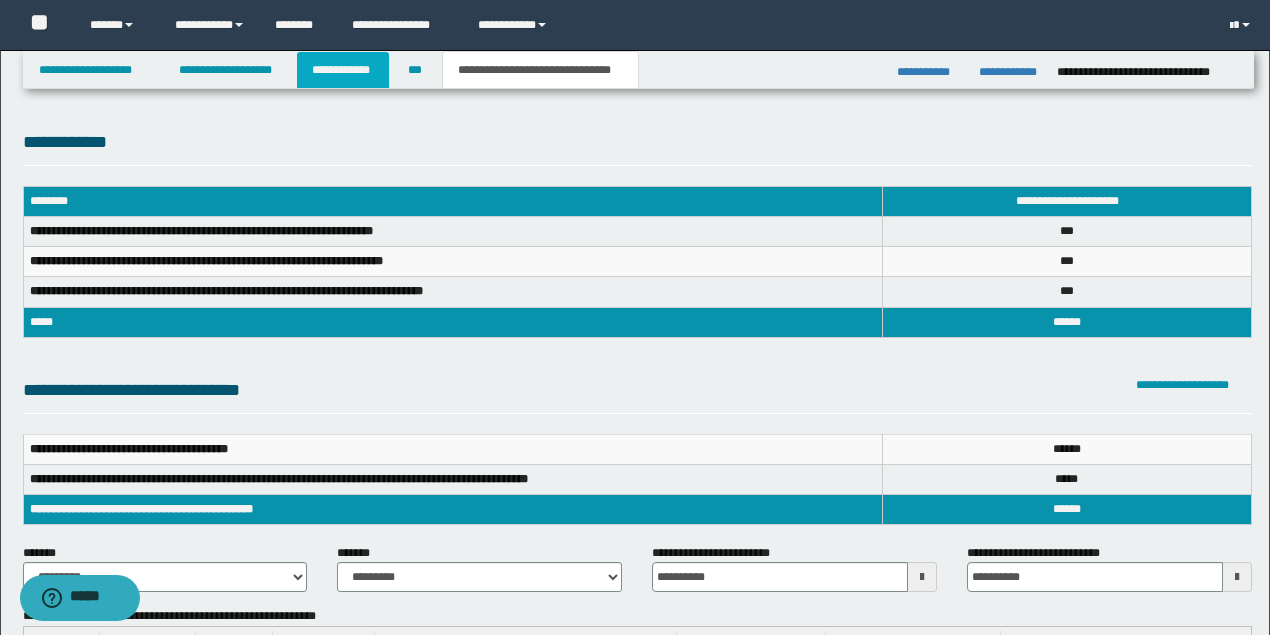 click on "**********" at bounding box center [343, 70] 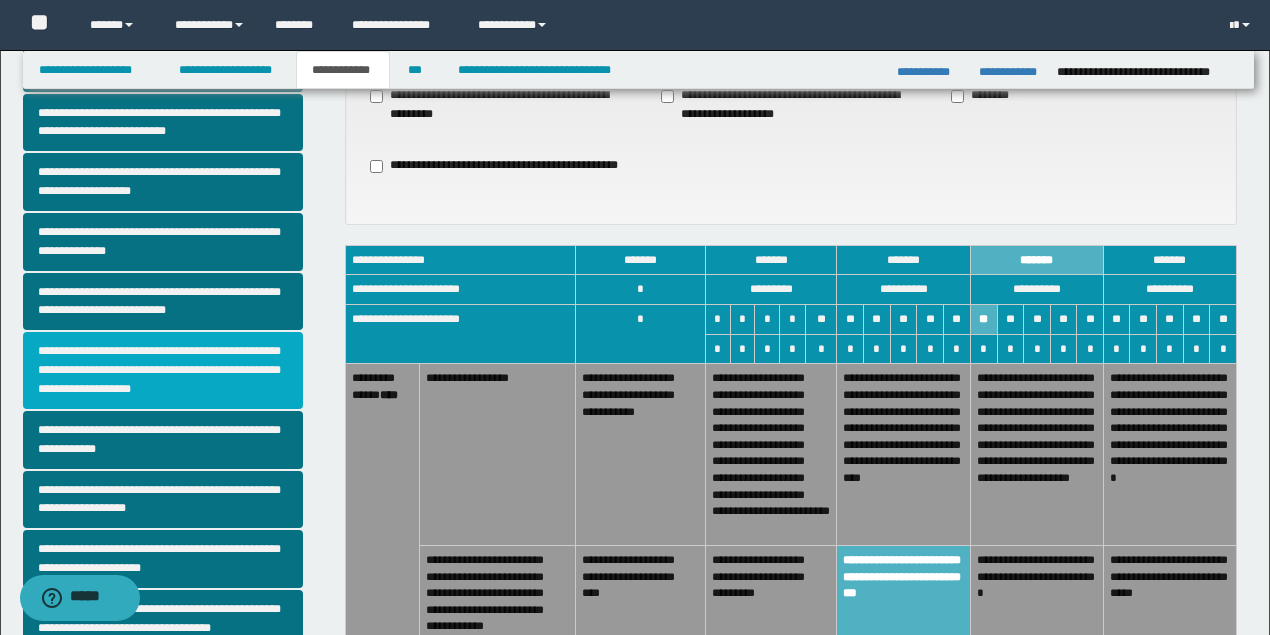 scroll, scrollTop: 200, scrollLeft: 0, axis: vertical 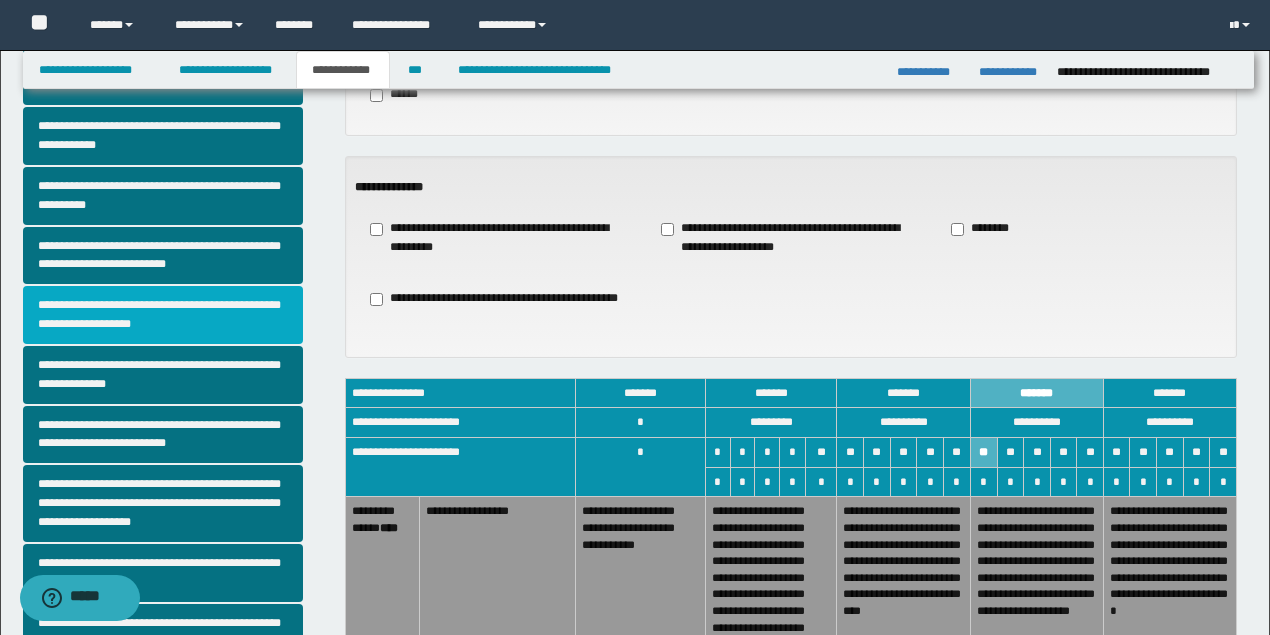 click on "**********" at bounding box center (163, 315) 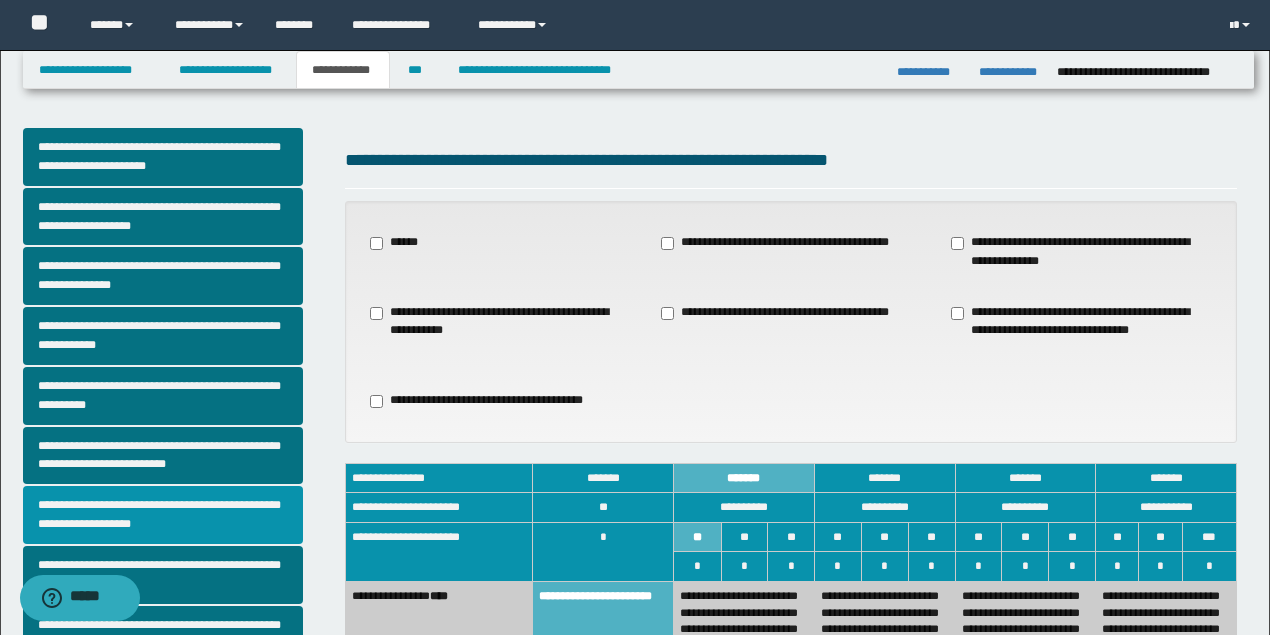 scroll, scrollTop: 266, scrollLeft: 0, axis: vertical 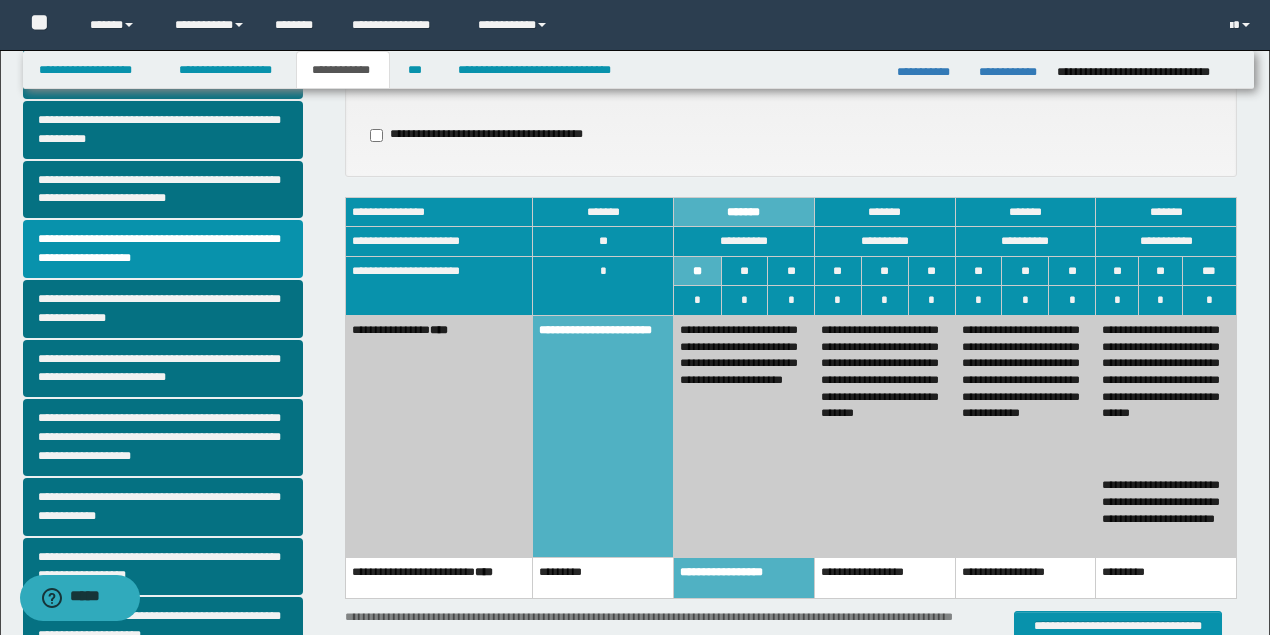 click on "**********" at bounding box center (603, 437) 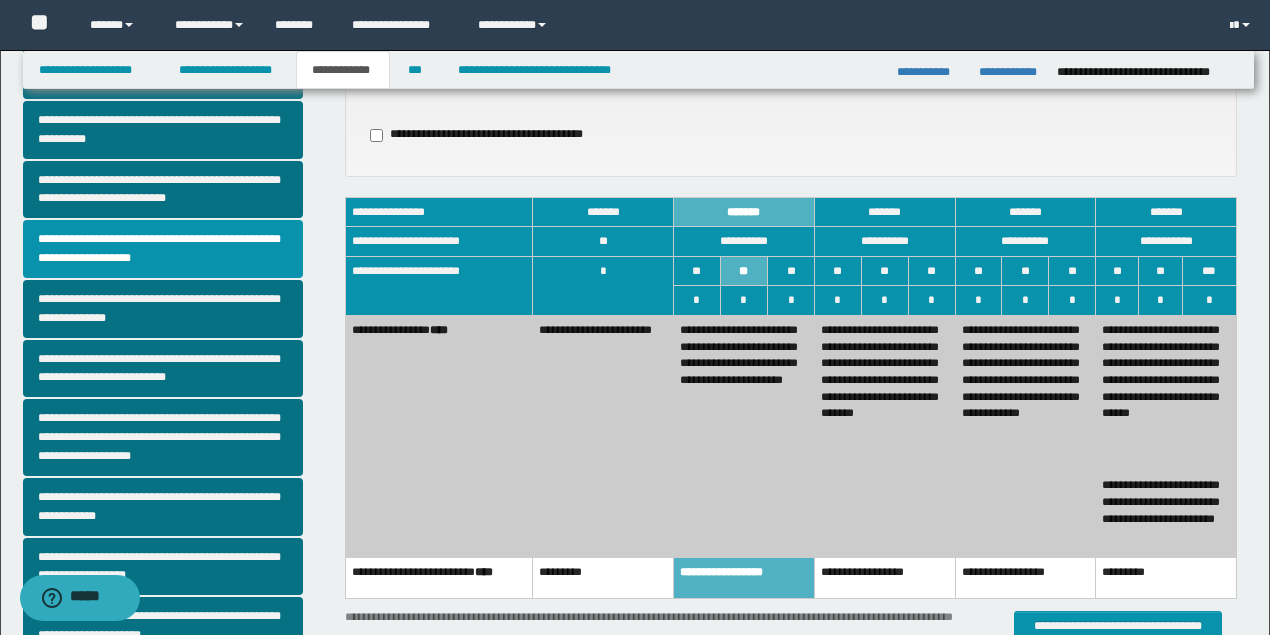 click on "*********" at bounding box center (603, 577) 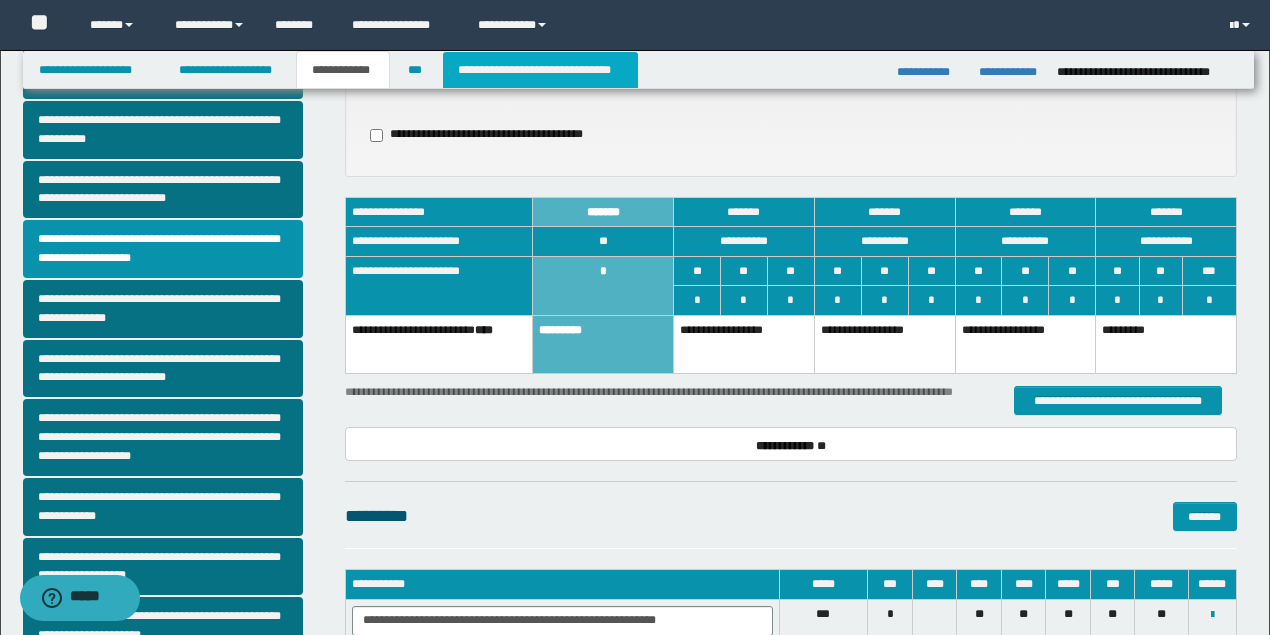 click on "**********" at bounding box center (540, 70) 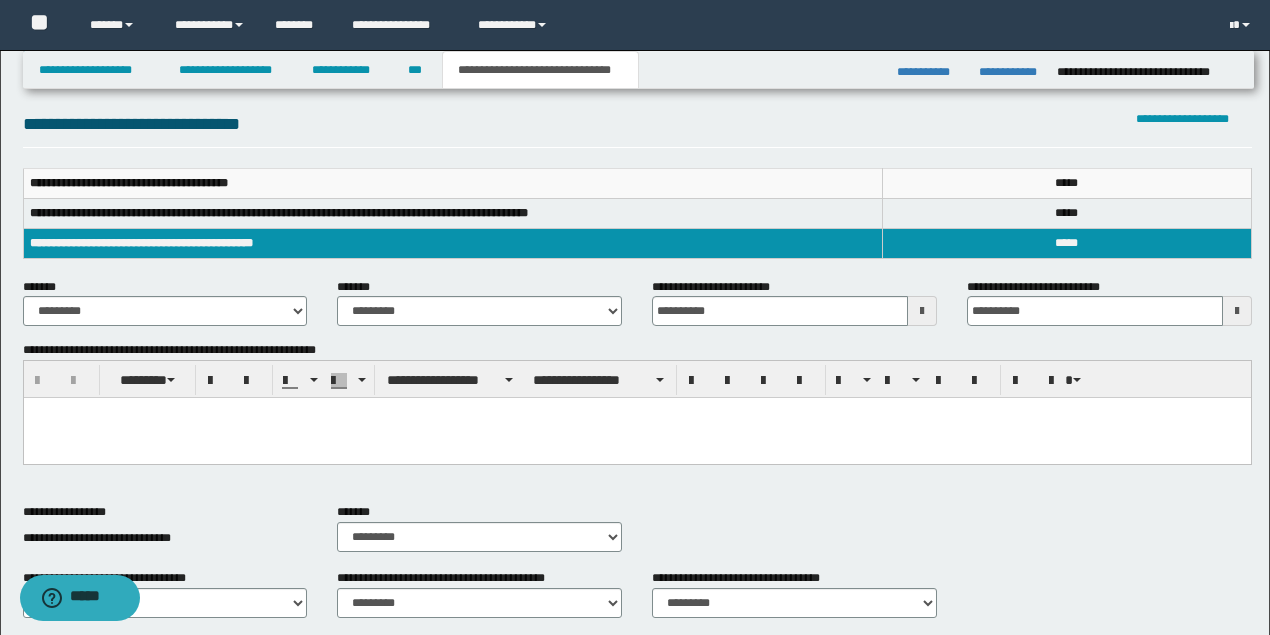 scroll, scrollTop: 200, scrollLeft: 0, axis: vertical 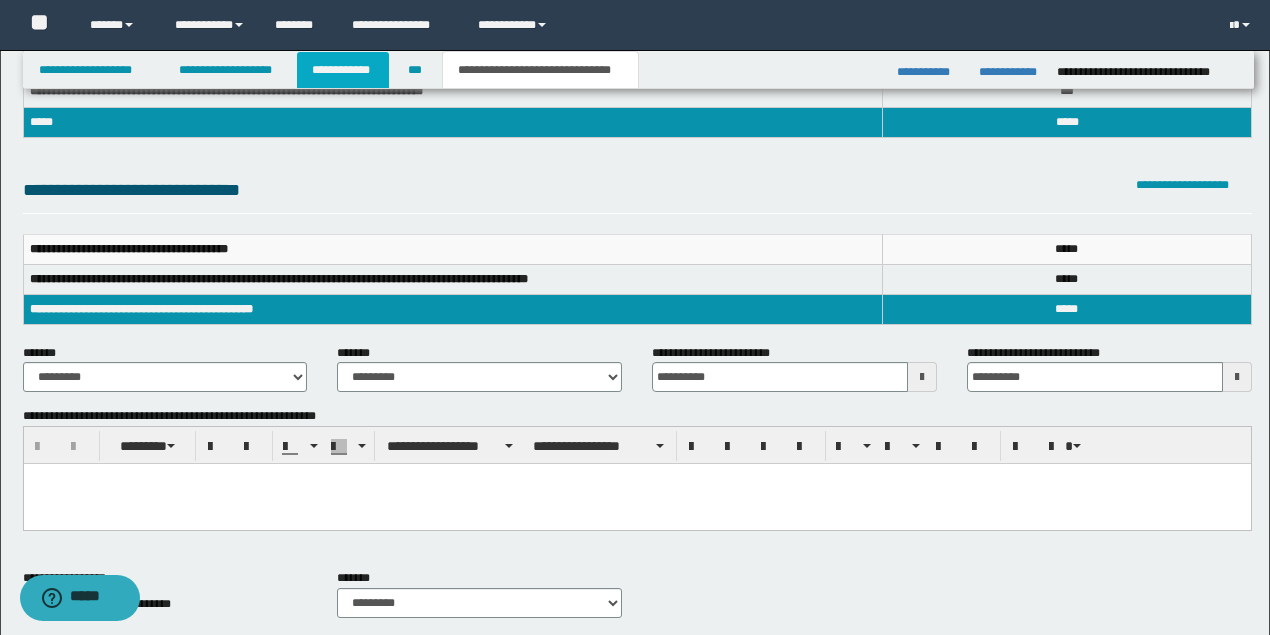 click on "**********" at bounding box center (343, 70) 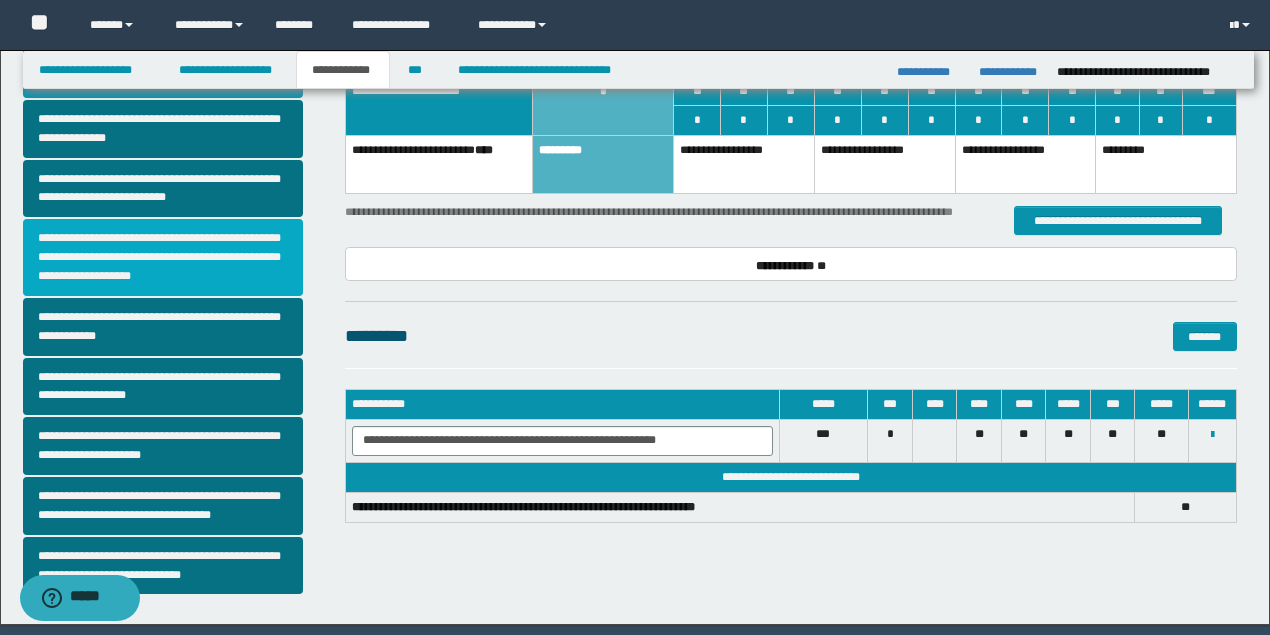 scroll, scrollTop: 313, scrollLeft: 0, axis: vertical 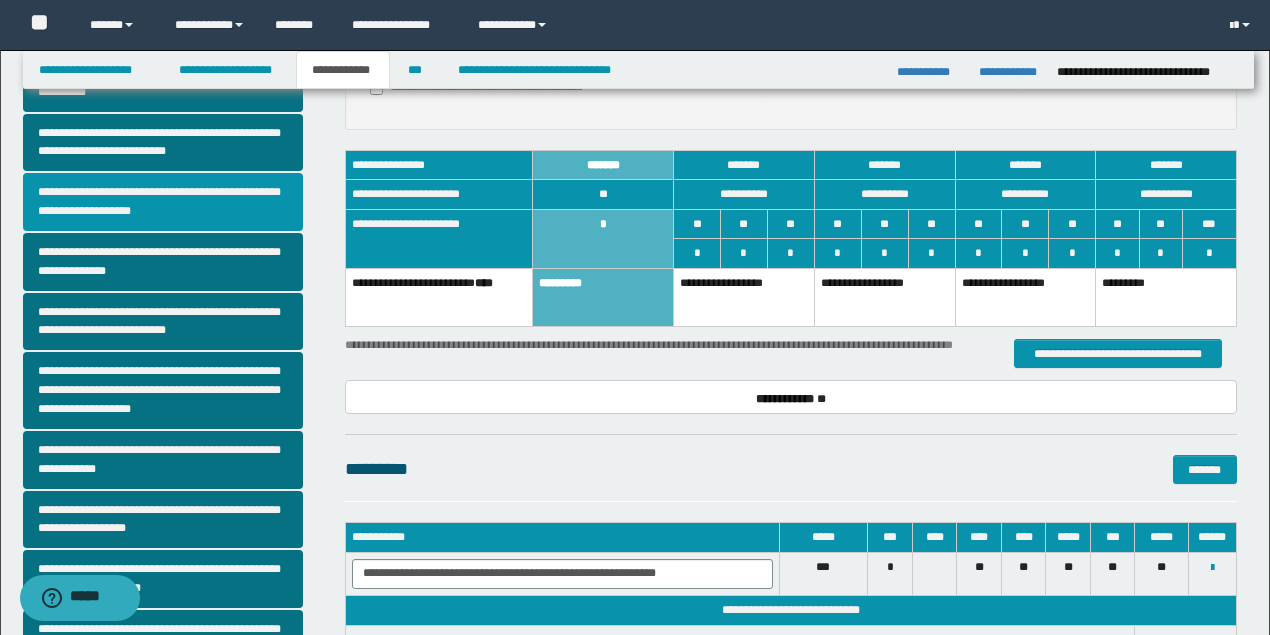 click on "**********" at bounding box center (163, 202) 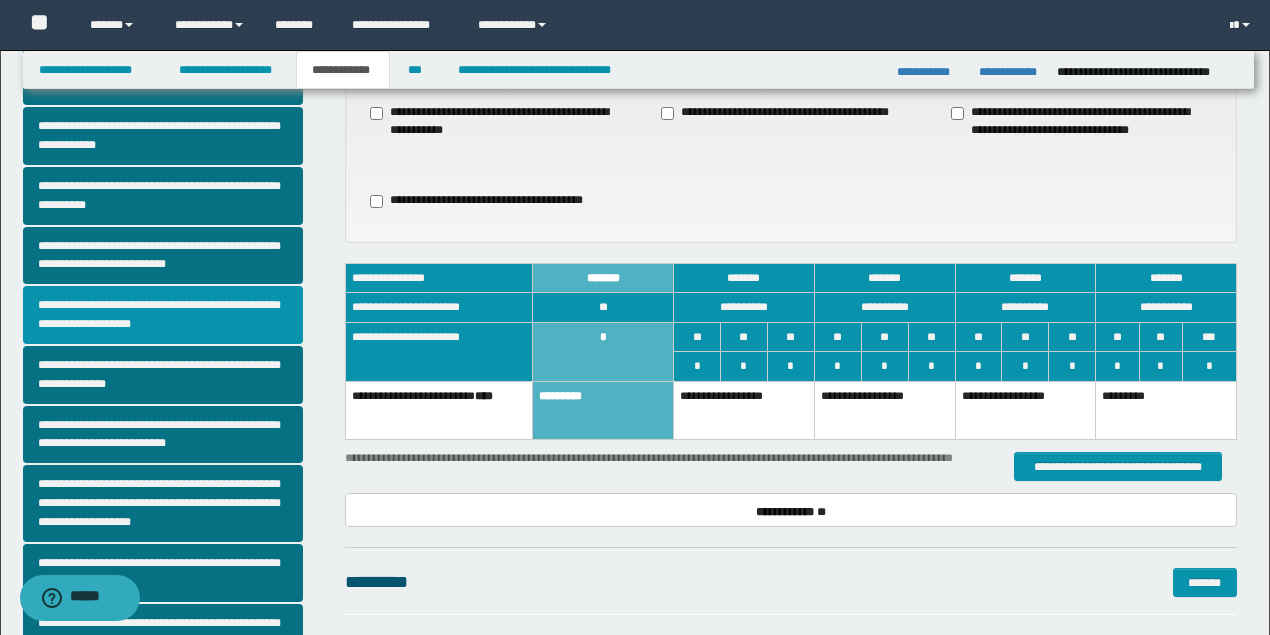 scroll, scrollTop: 266, scrollLeft: 0, axis: vertical 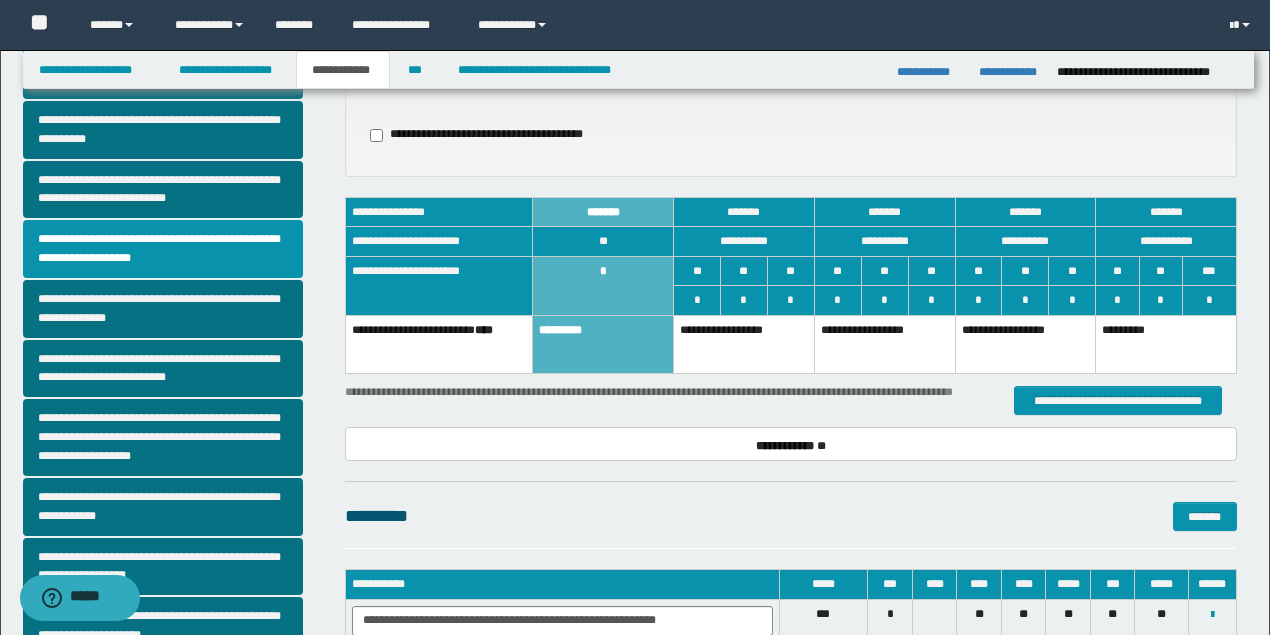 click on "**********" at bounding box center [744, 345] 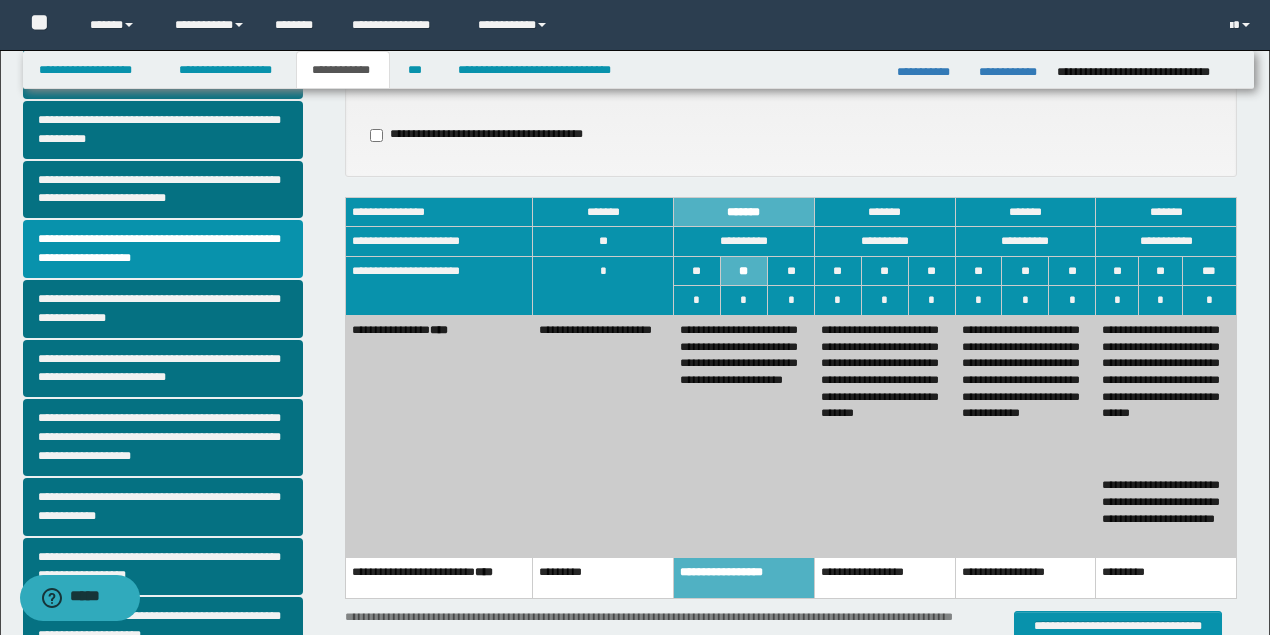 click on "*" at bounding box center (697, 301) 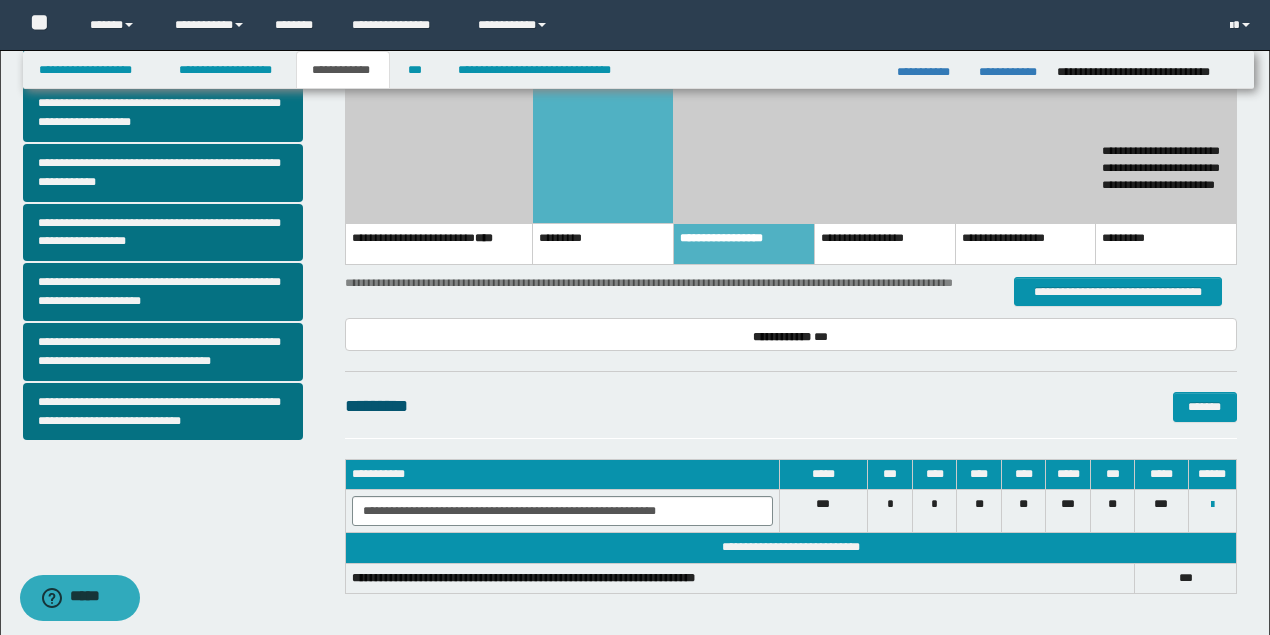 scroll, scrollTop: 684, scrollLeft: 0, axis: vertical 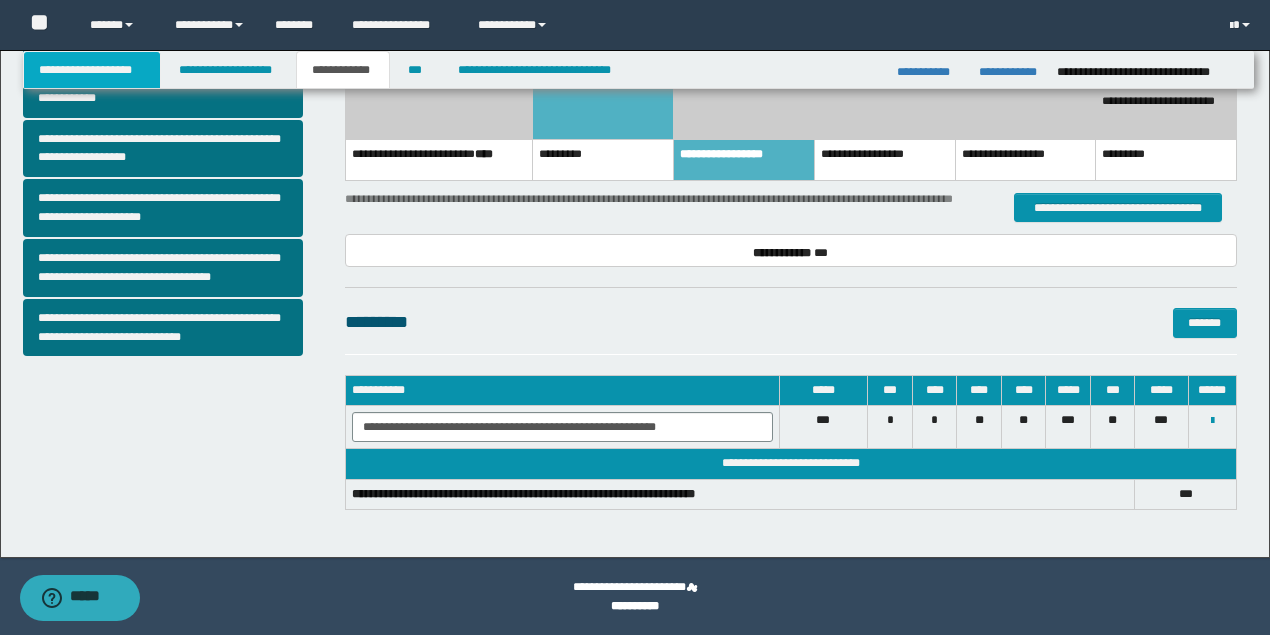 click on "**********" at bounding box center (92, 70) 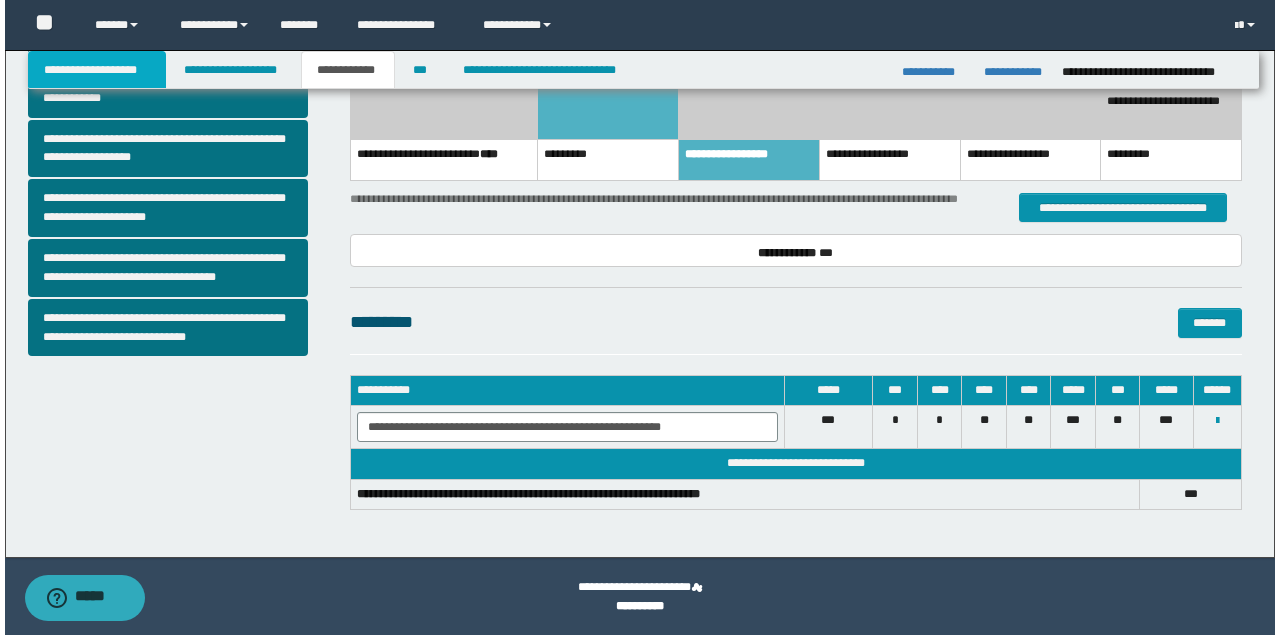 scroll, scrollTop: 247, scrollLeft: 0, axis: vertical 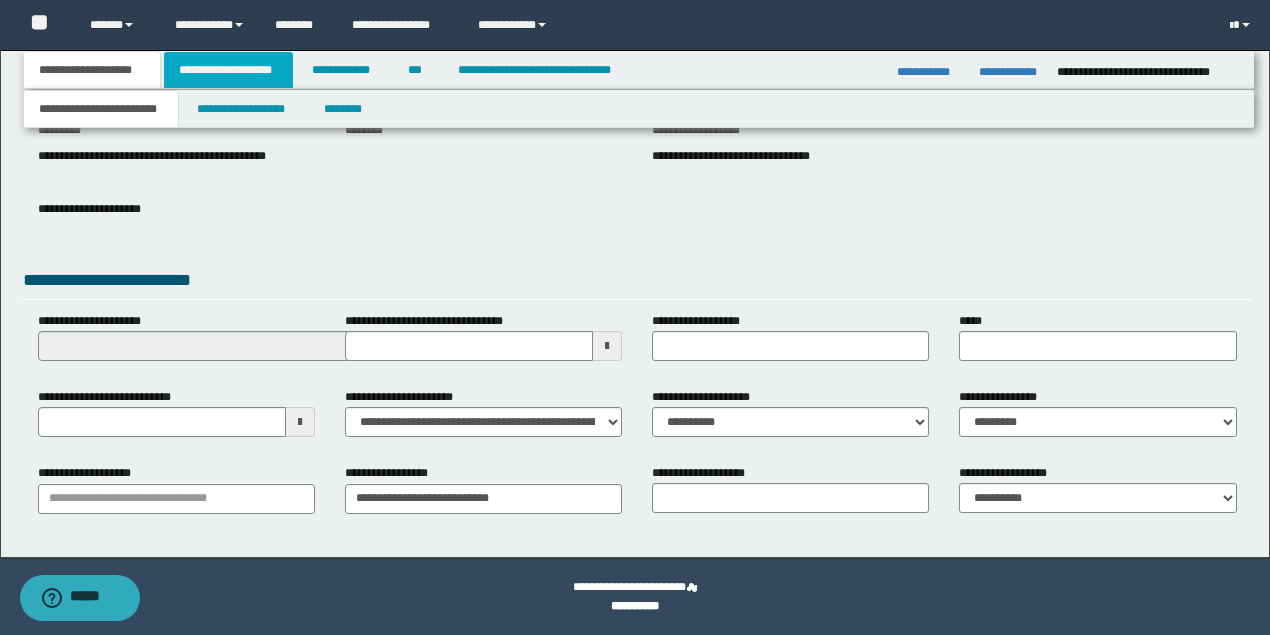 click on "**********" at bounding box center (228, 70) 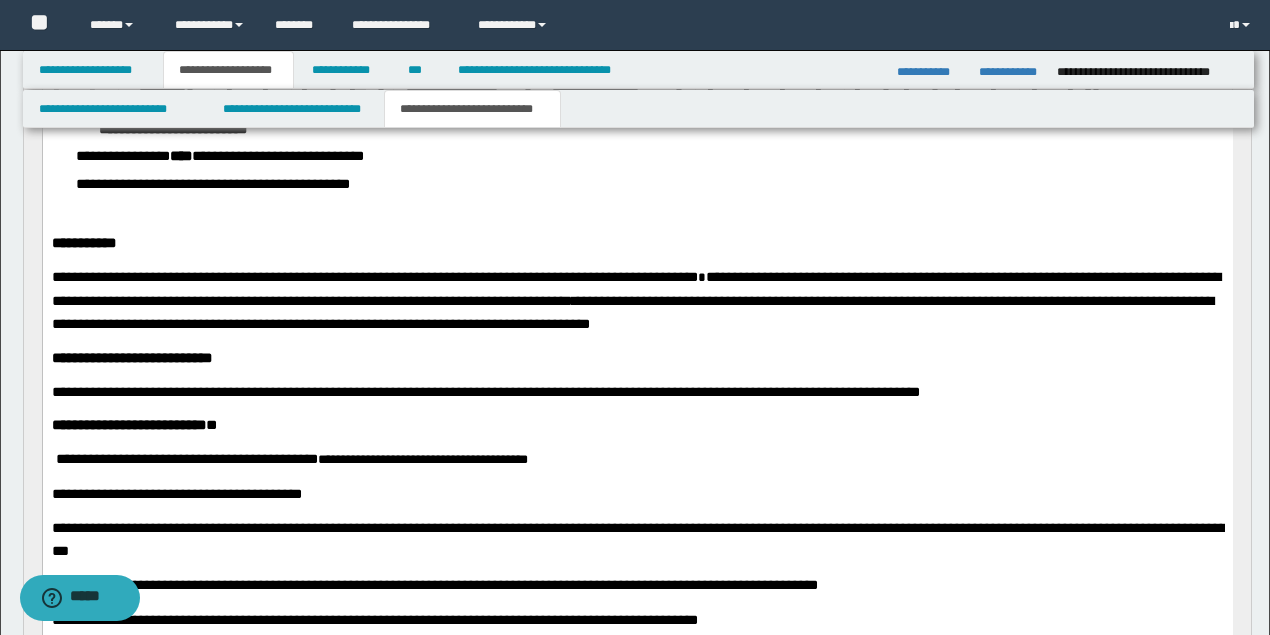 click on "**********" at bounding box center (472, 109) 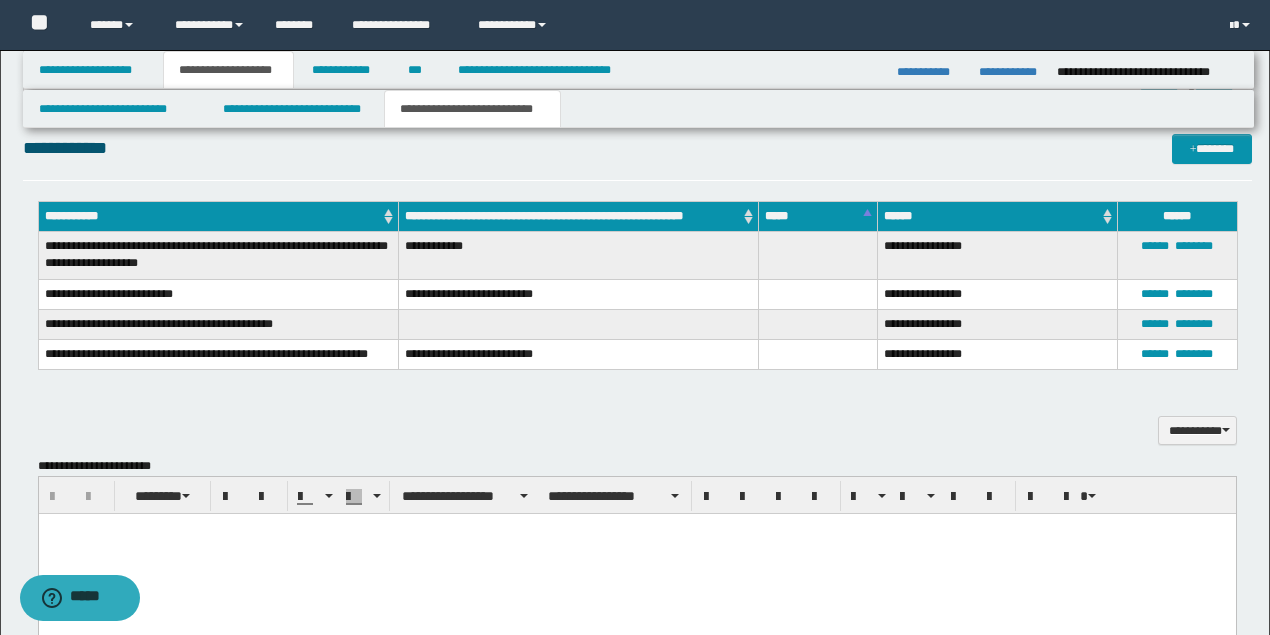 scroll, scrollTop: 2180, scrollLeft: 0, axis: vertical 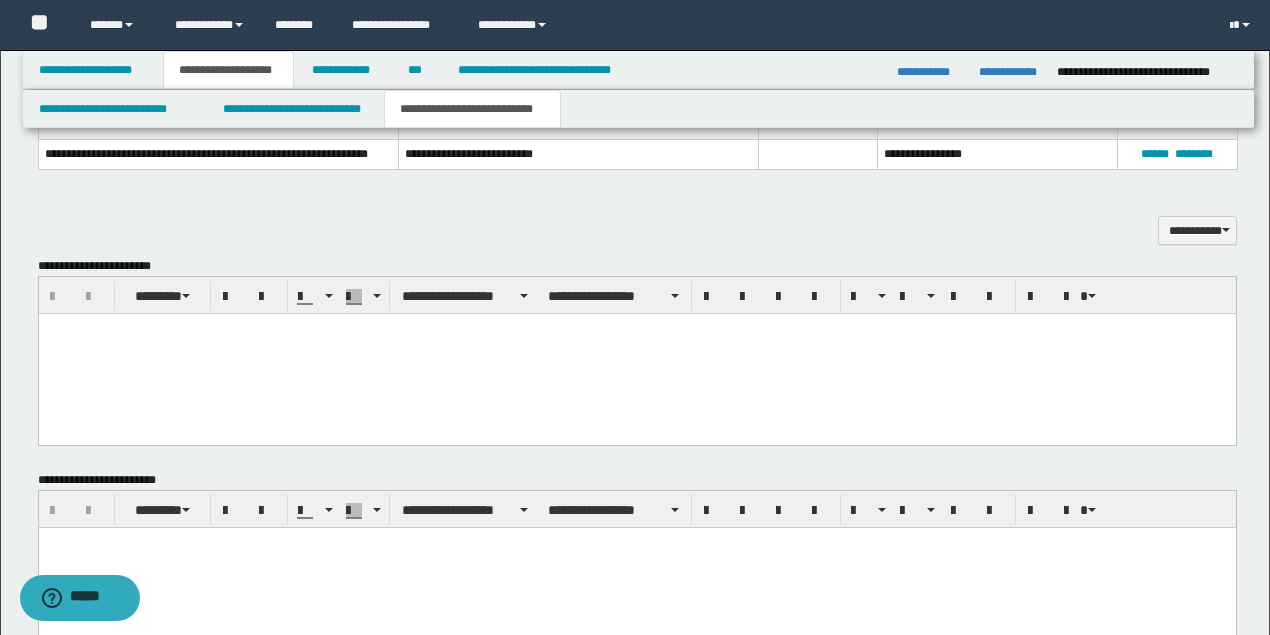 click at bounding box center [636, 353] 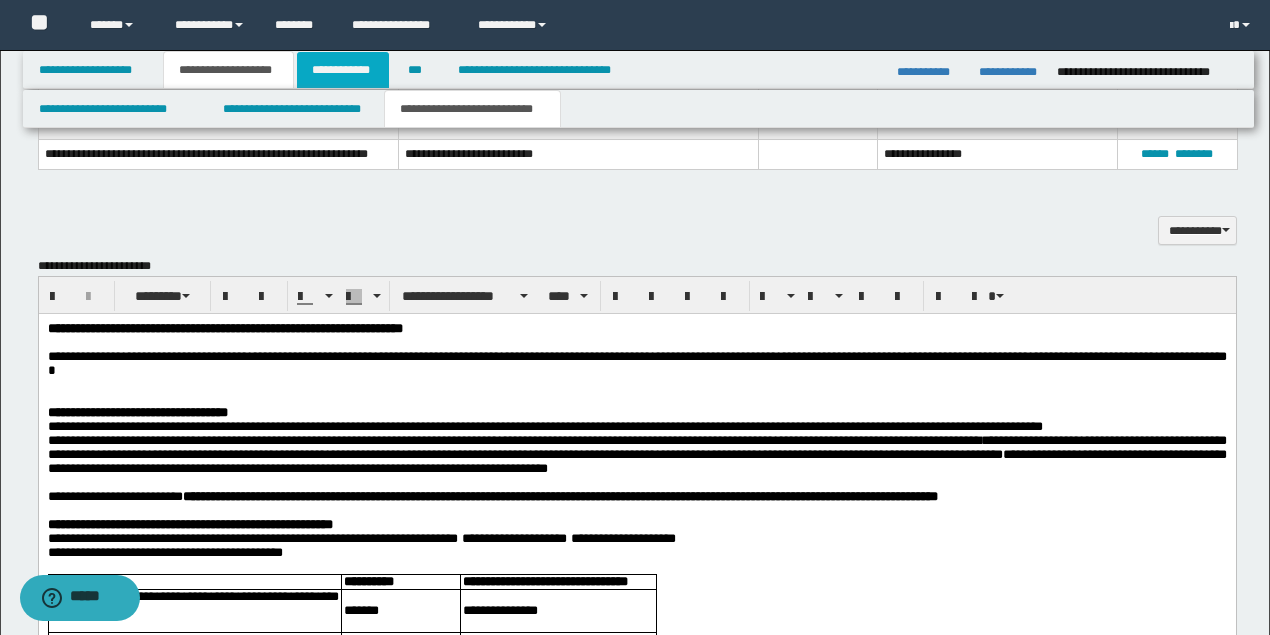 click on "**********" at bounding box center (343, 70) 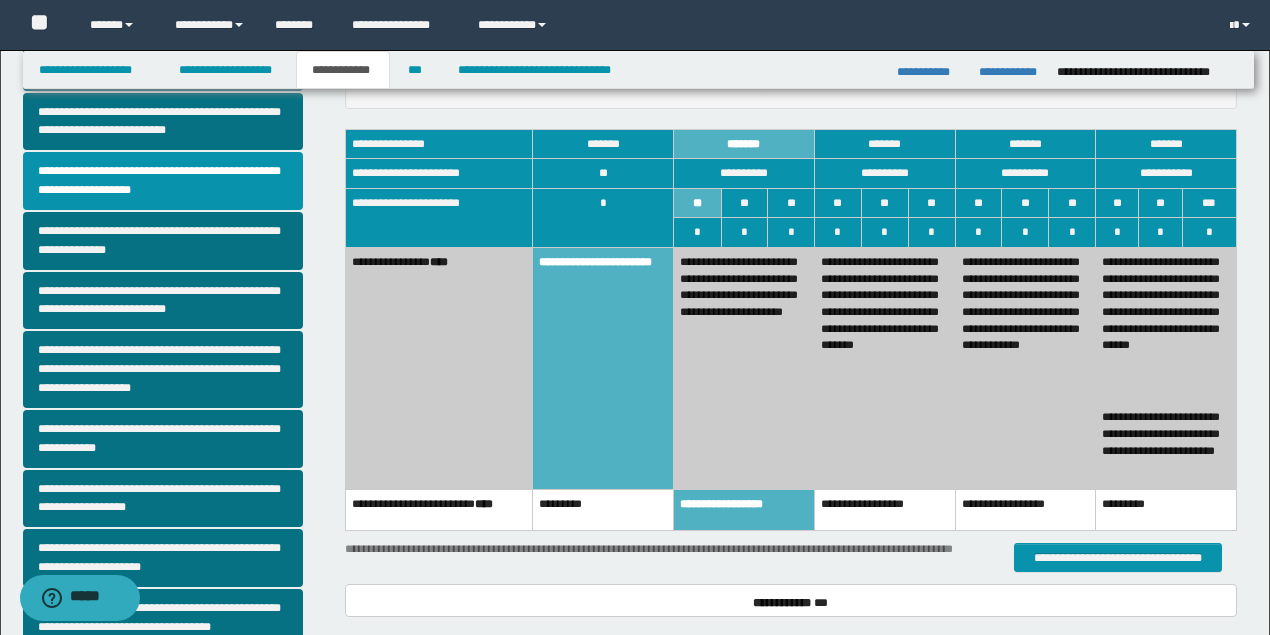 scroll, scrollTop: 201, scrollLeft: 0, axis: vertical 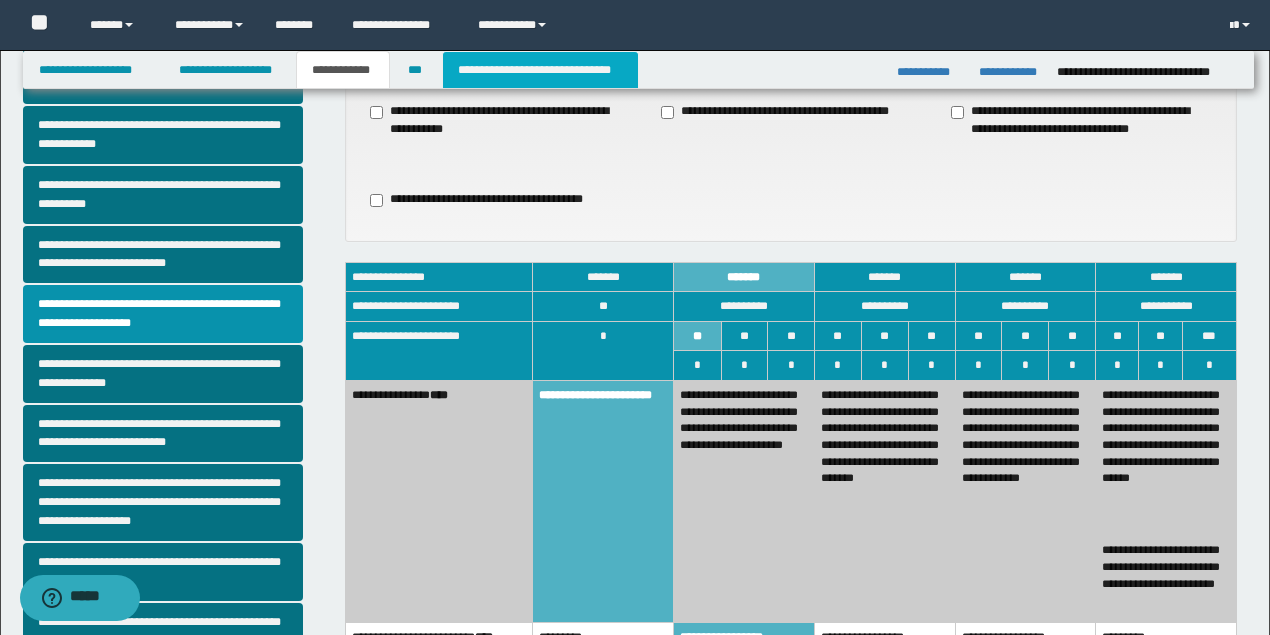 click on "**********" at bounding box center [540, 70] 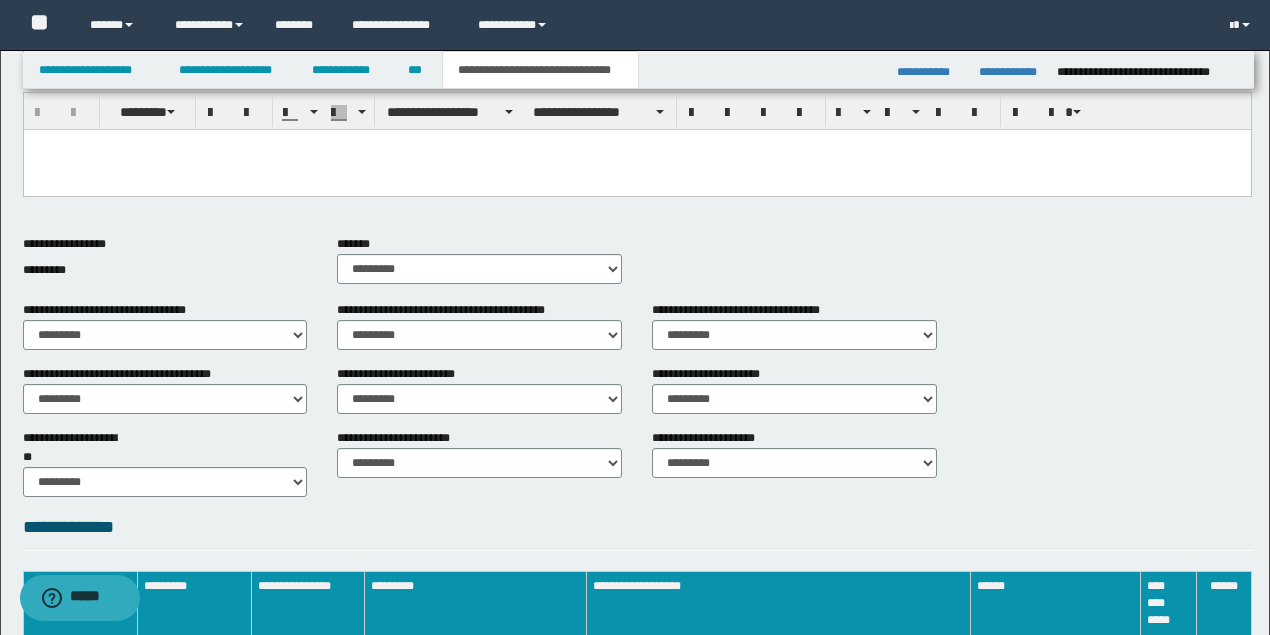 scroll, scrollTop: 784, scrollLeft: 0, axis: vertical 